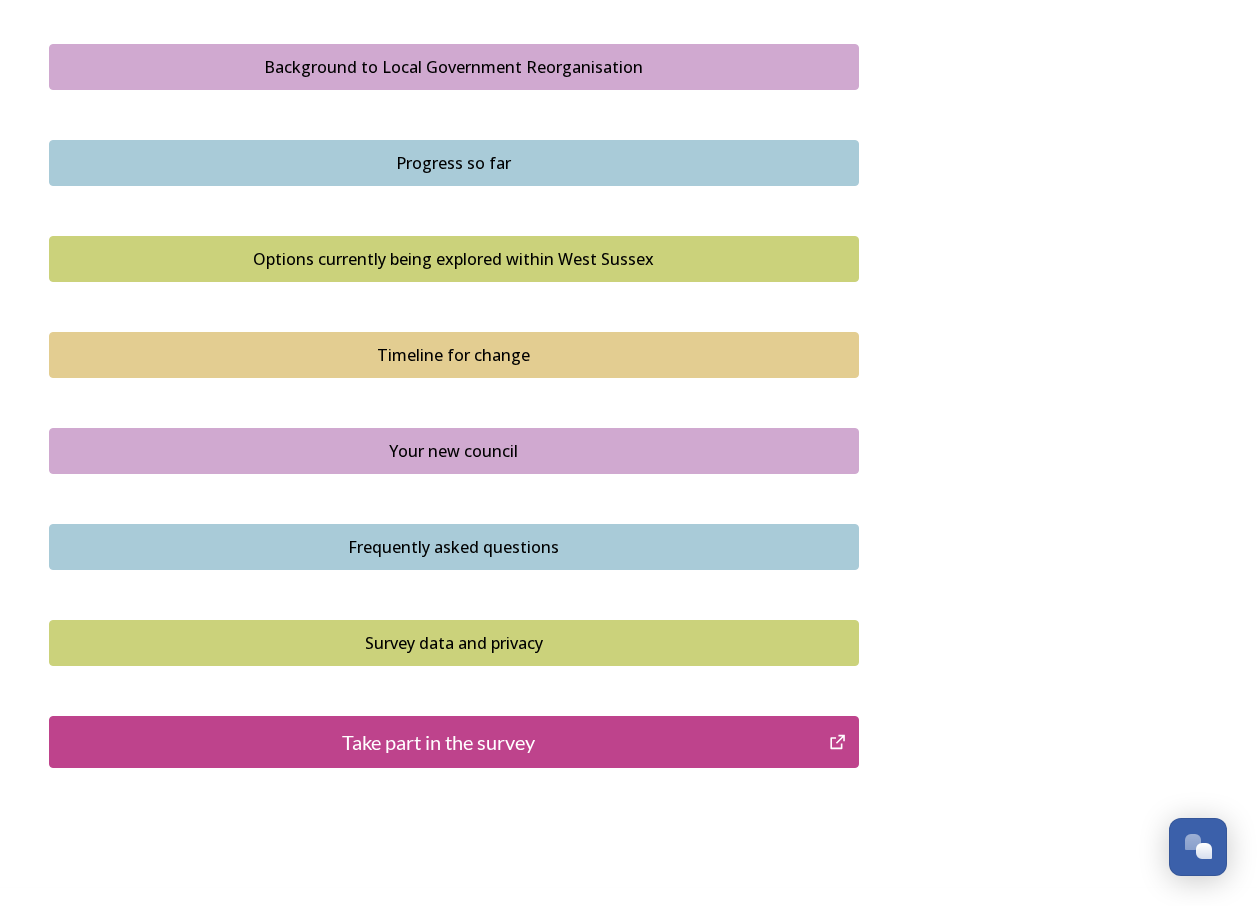 scroll, scrollTop: 1200, scrollLeft: 0, axis: vertical 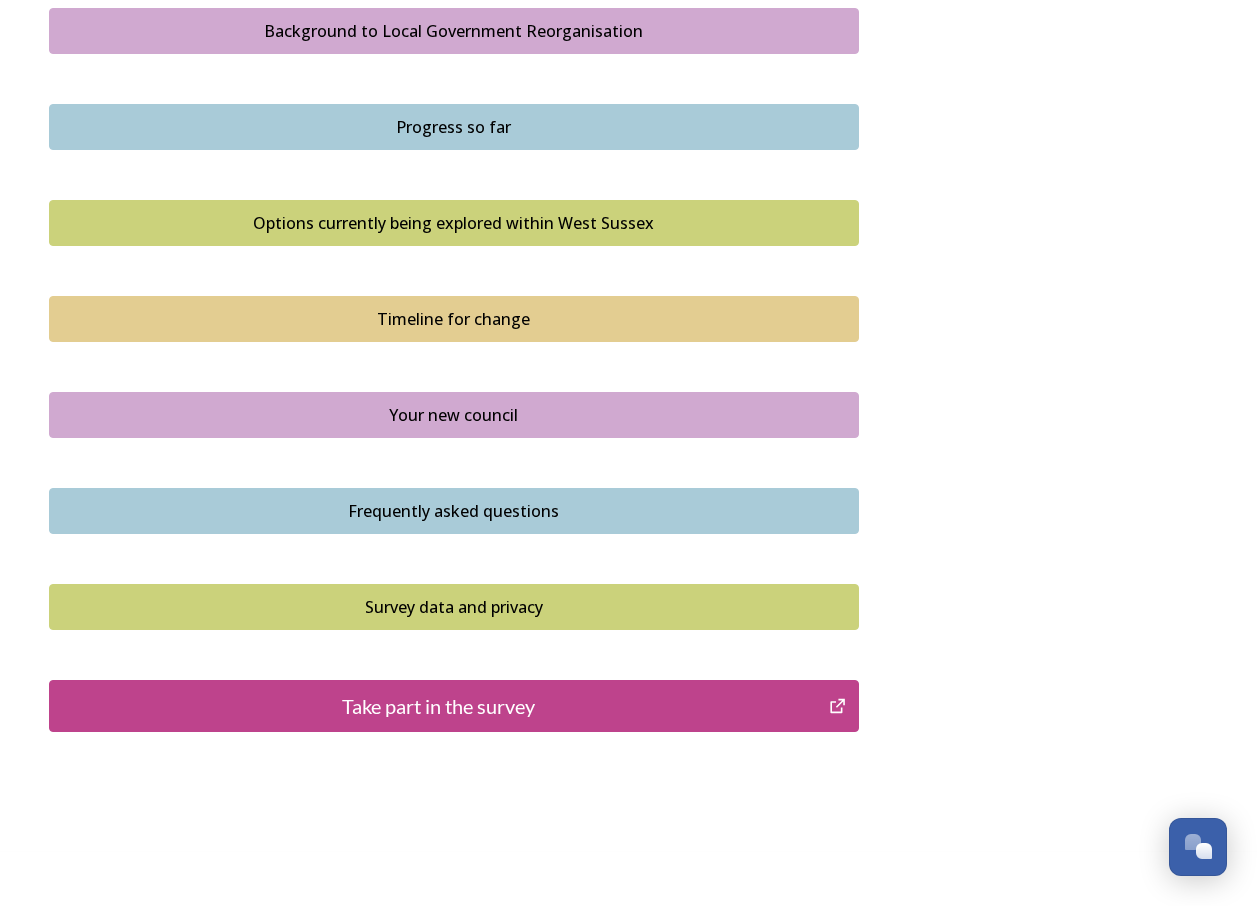 click on "Take part in the survey" at bounding box center [439, 706] 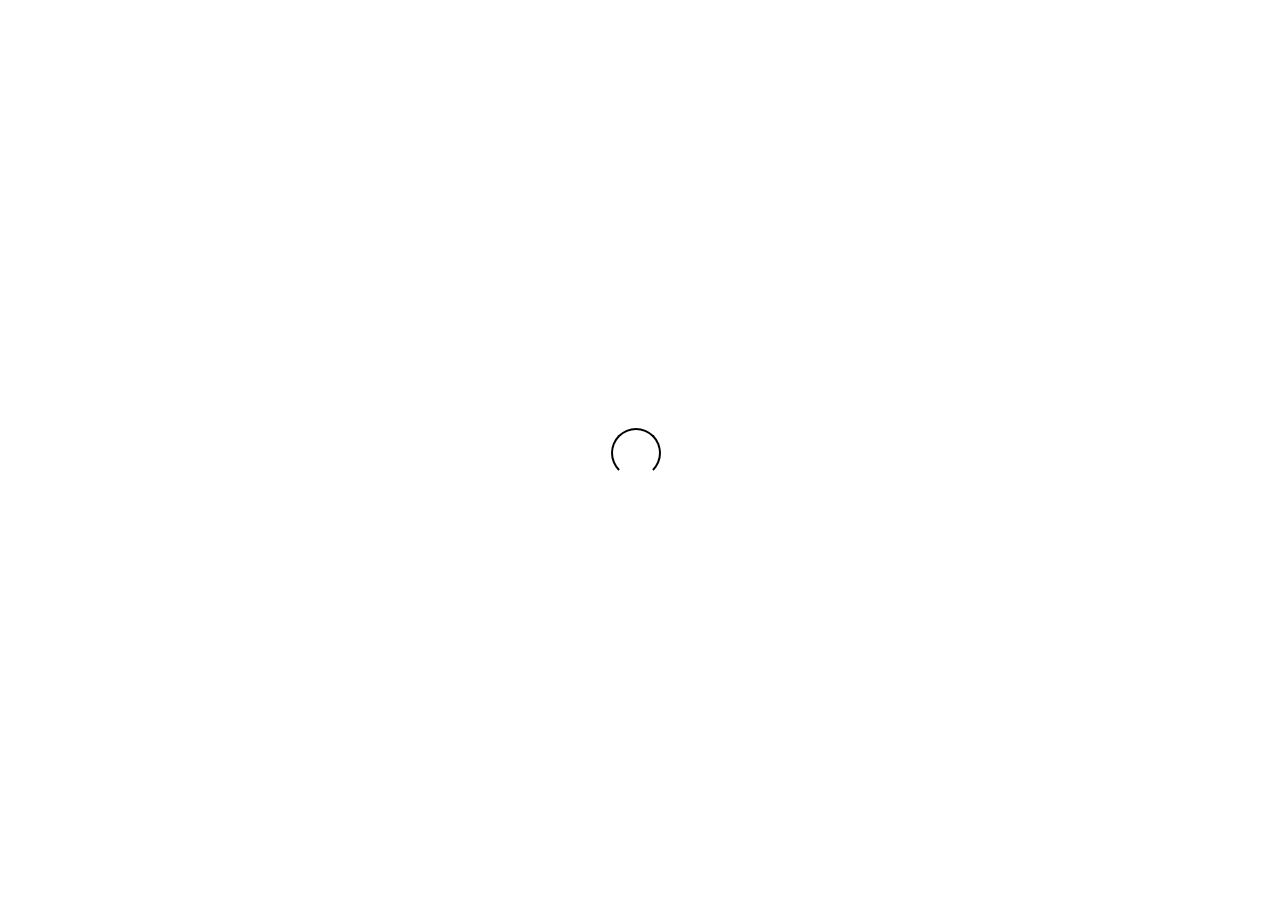 scroll, scrollTop: 0, scrollLeft: 0, axis: both 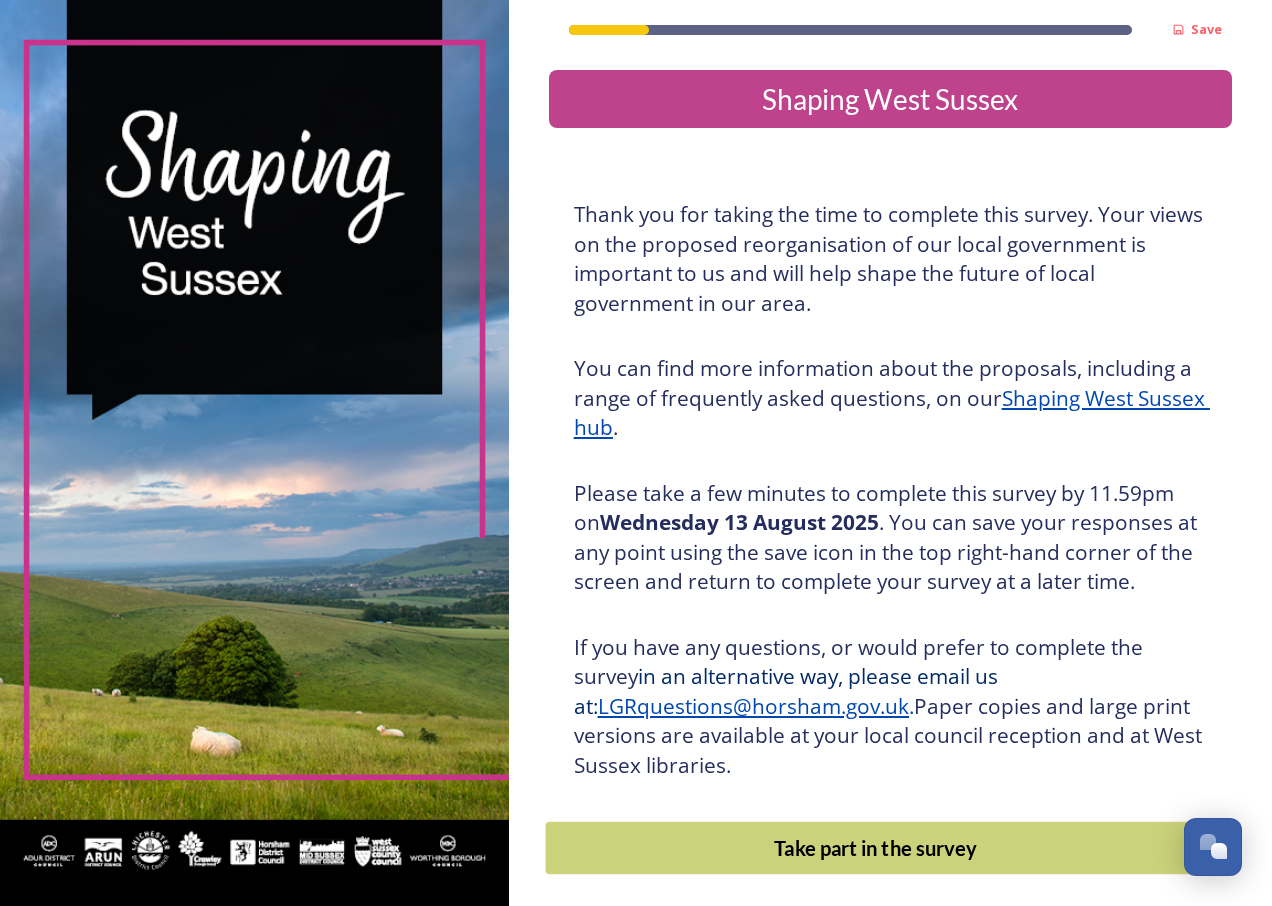 click on "Take part in the survey" at bounding box center [875, 848] 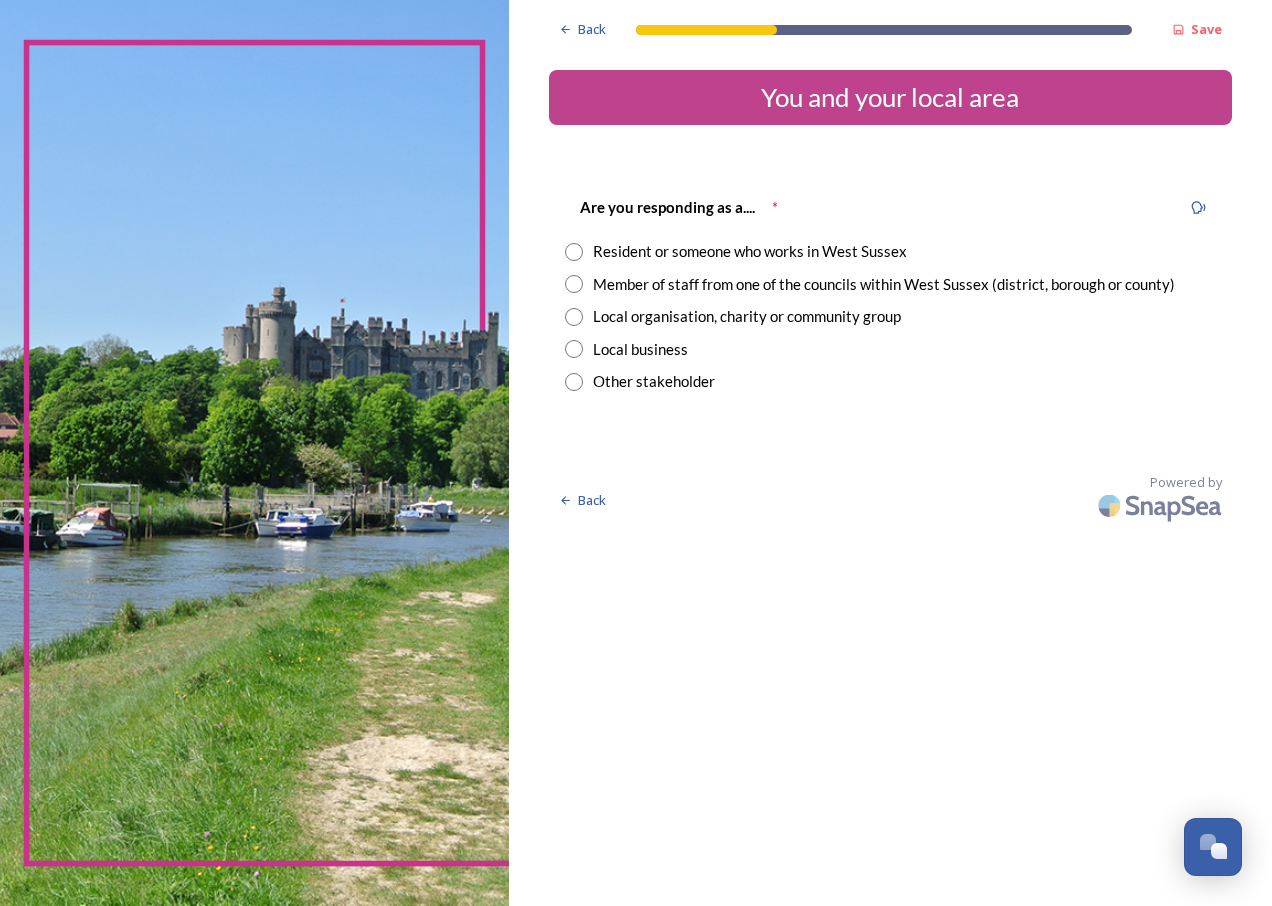 click at bounding box center (574, 284) 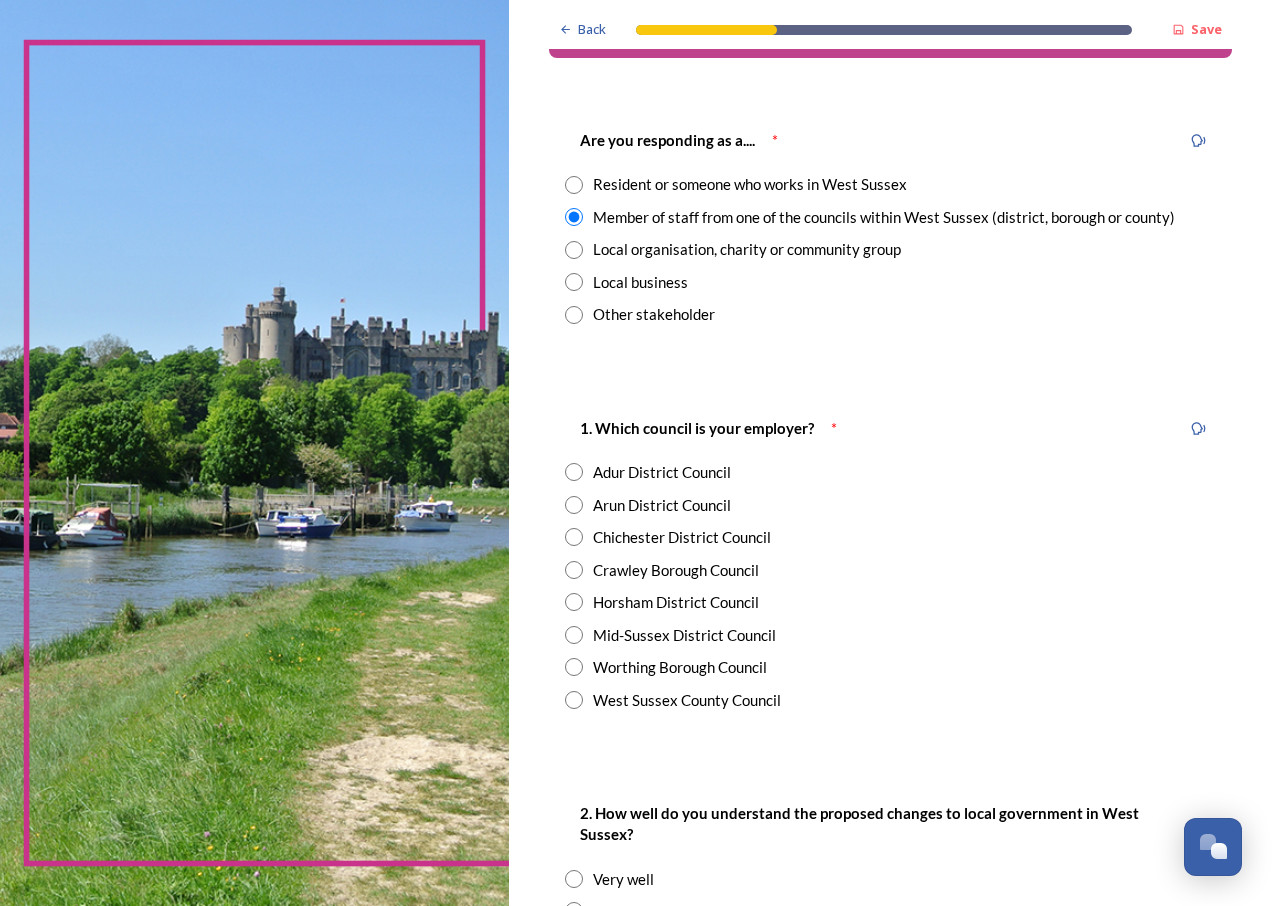 scroll, scrollTop: 100, scrollLeft: 0, axis: vertical 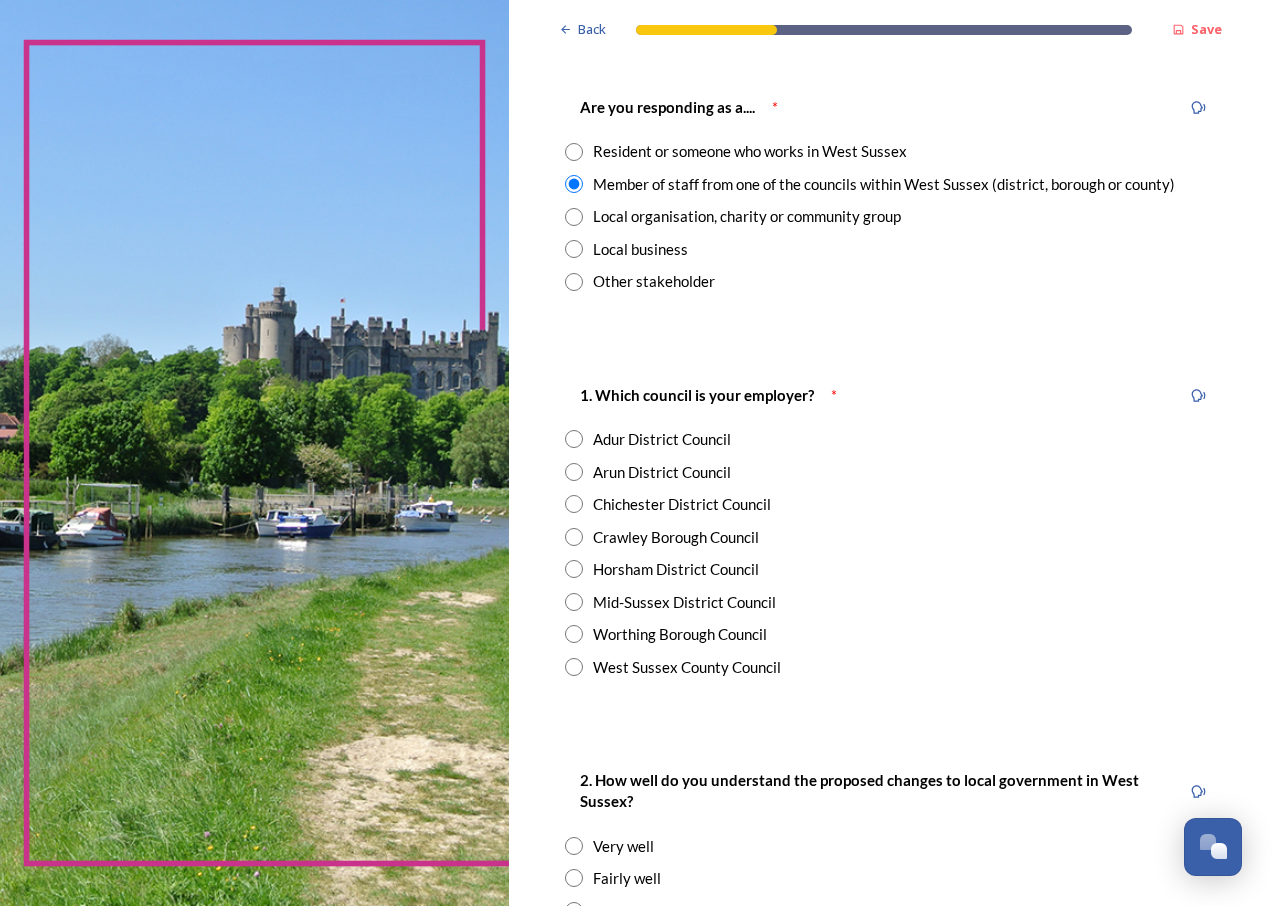 click on "West Sussex County Council" at bounding box center [687, 667] 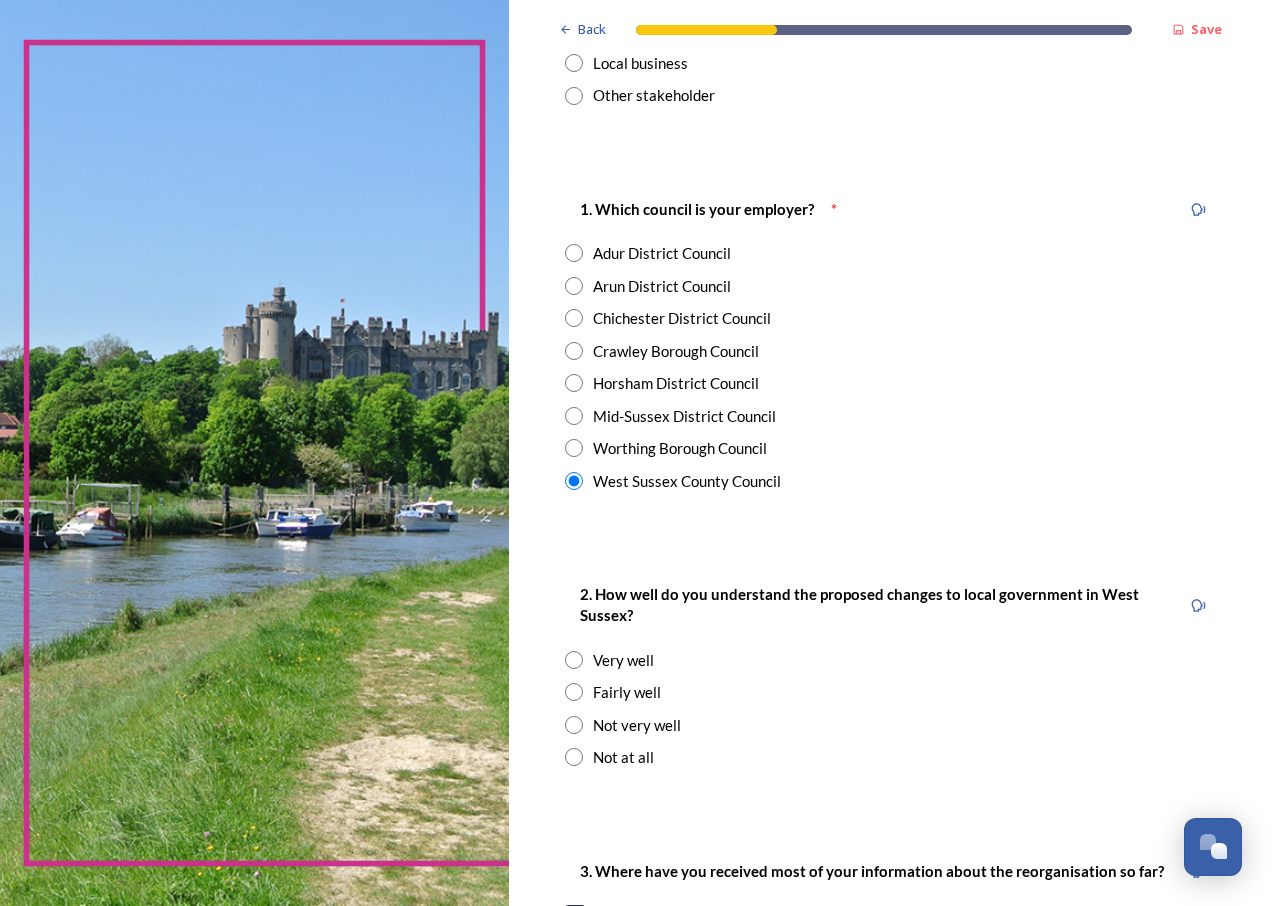 scroll, scrollTop: 300, scrollLeft: 0, axis: vertical 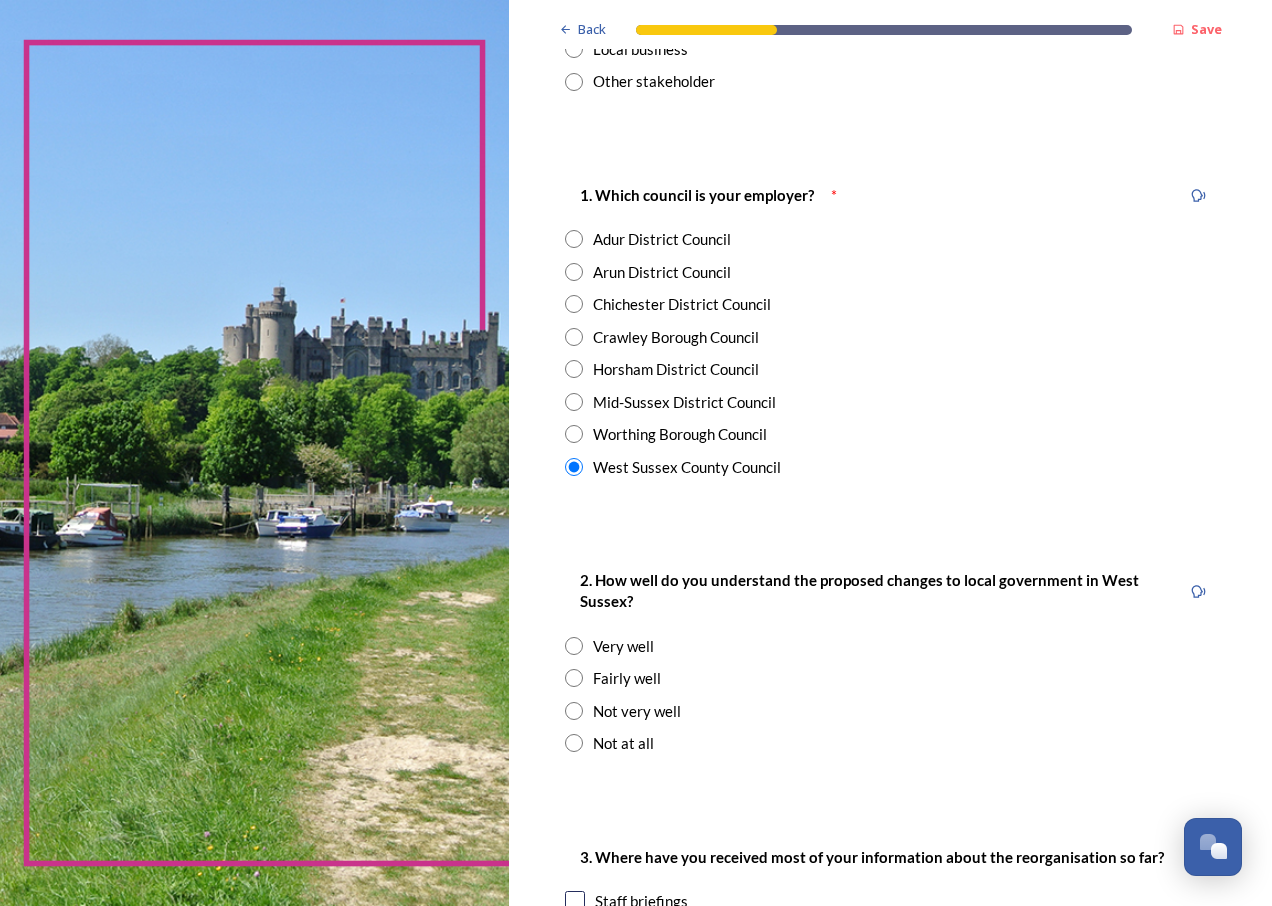 click on "Fairly well" at bounding box center (627, 678) 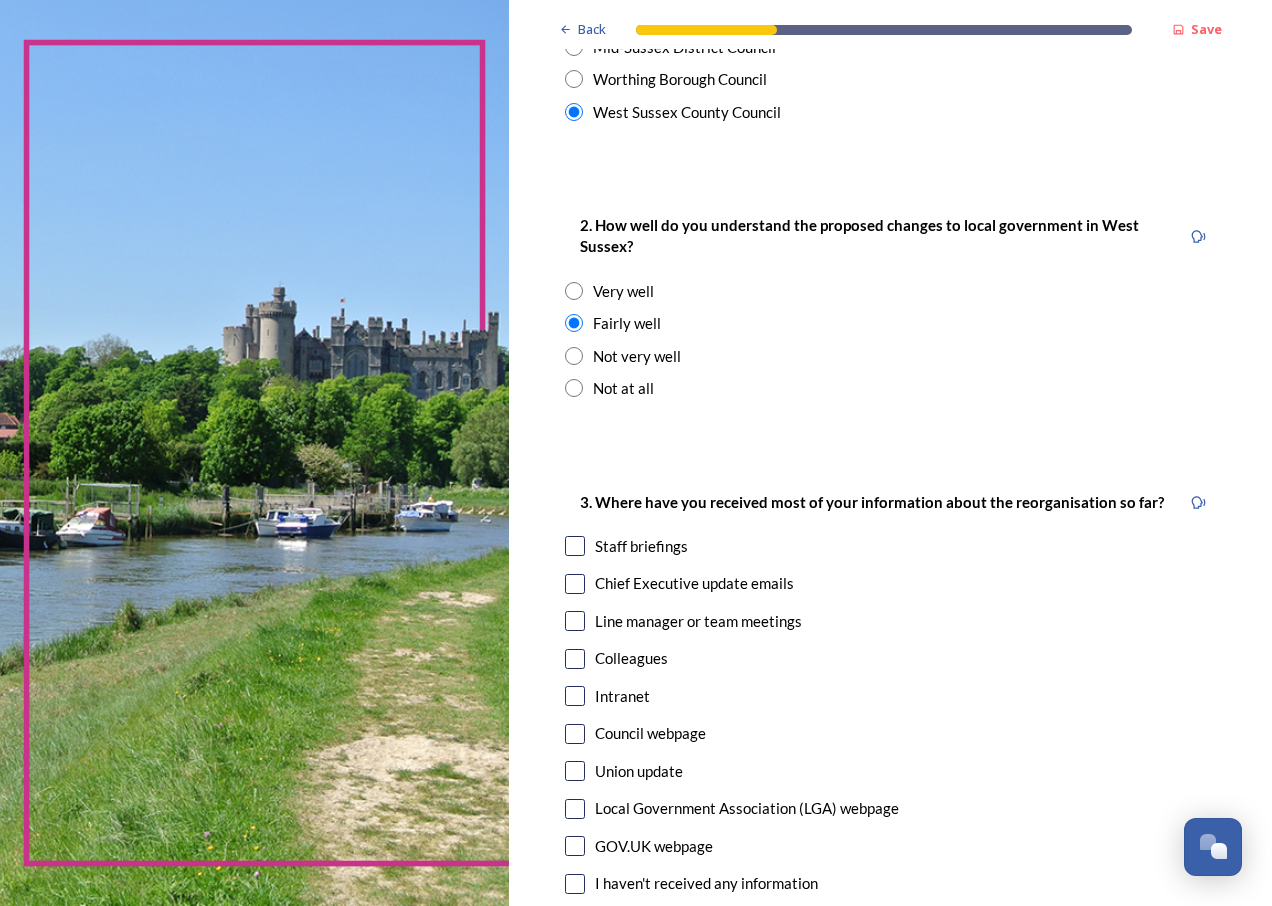 scroll, scrollTop: 700, scrollLeft: 0, axis: vertical 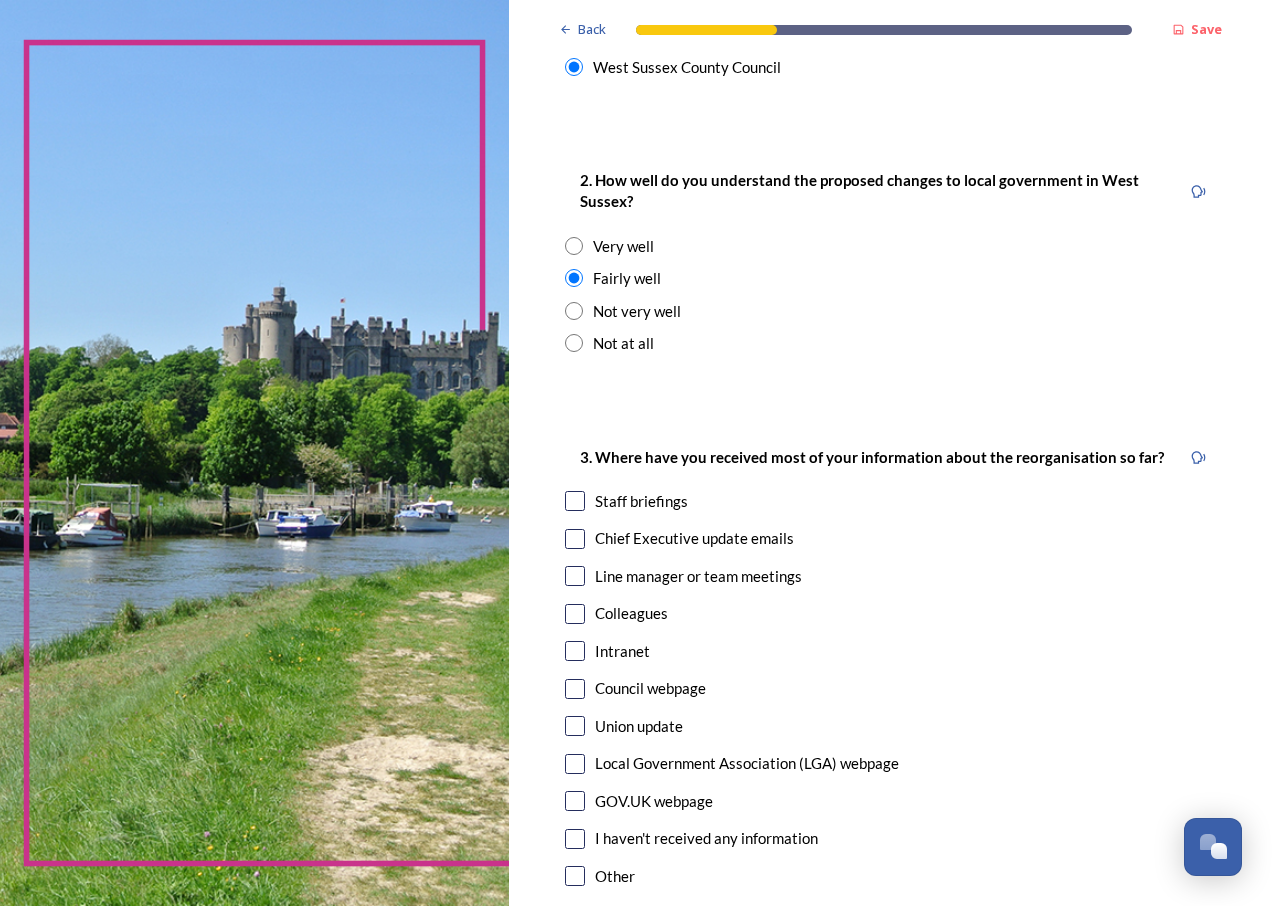 click at bounding box center [575, 539] 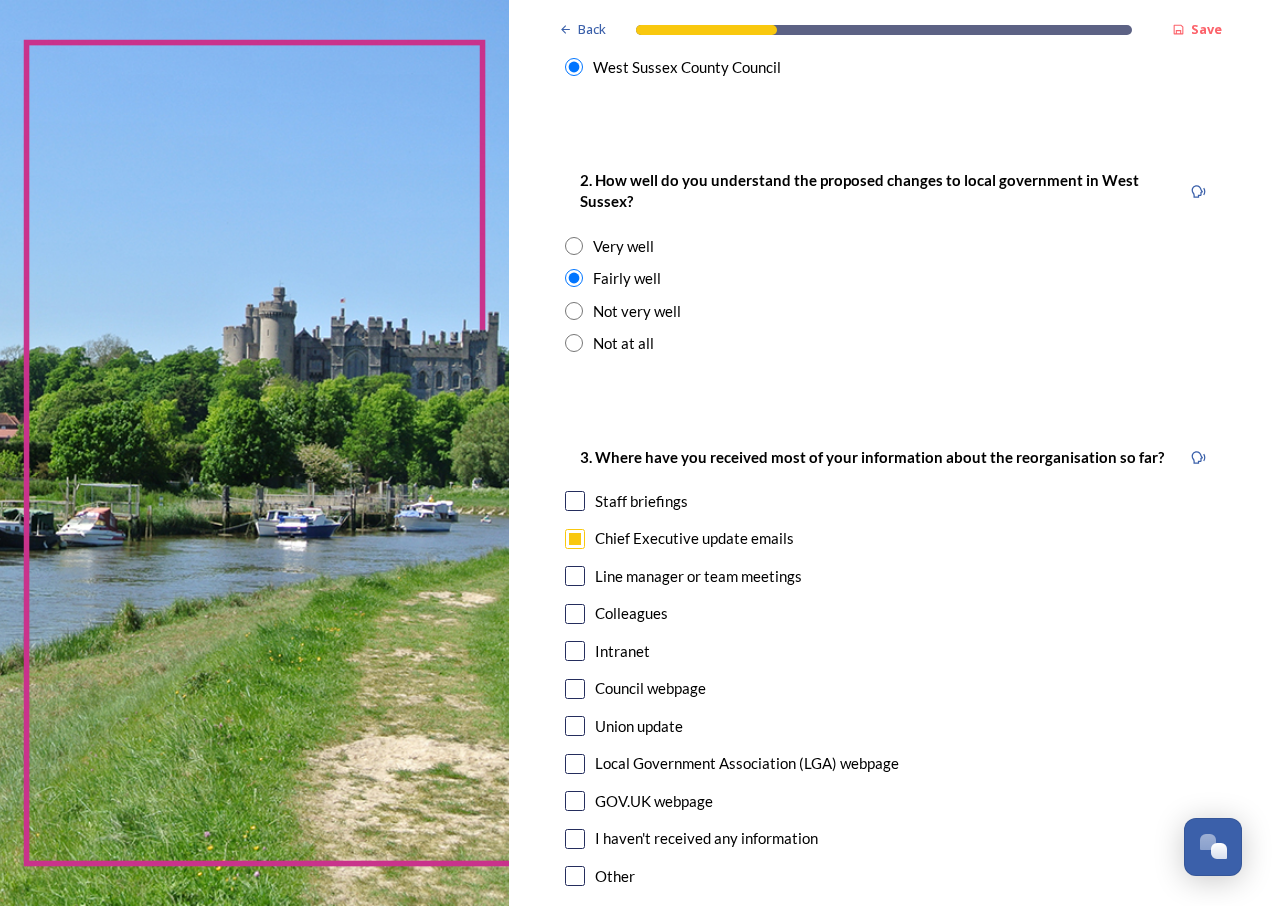 click at bounding box center [575, 576] 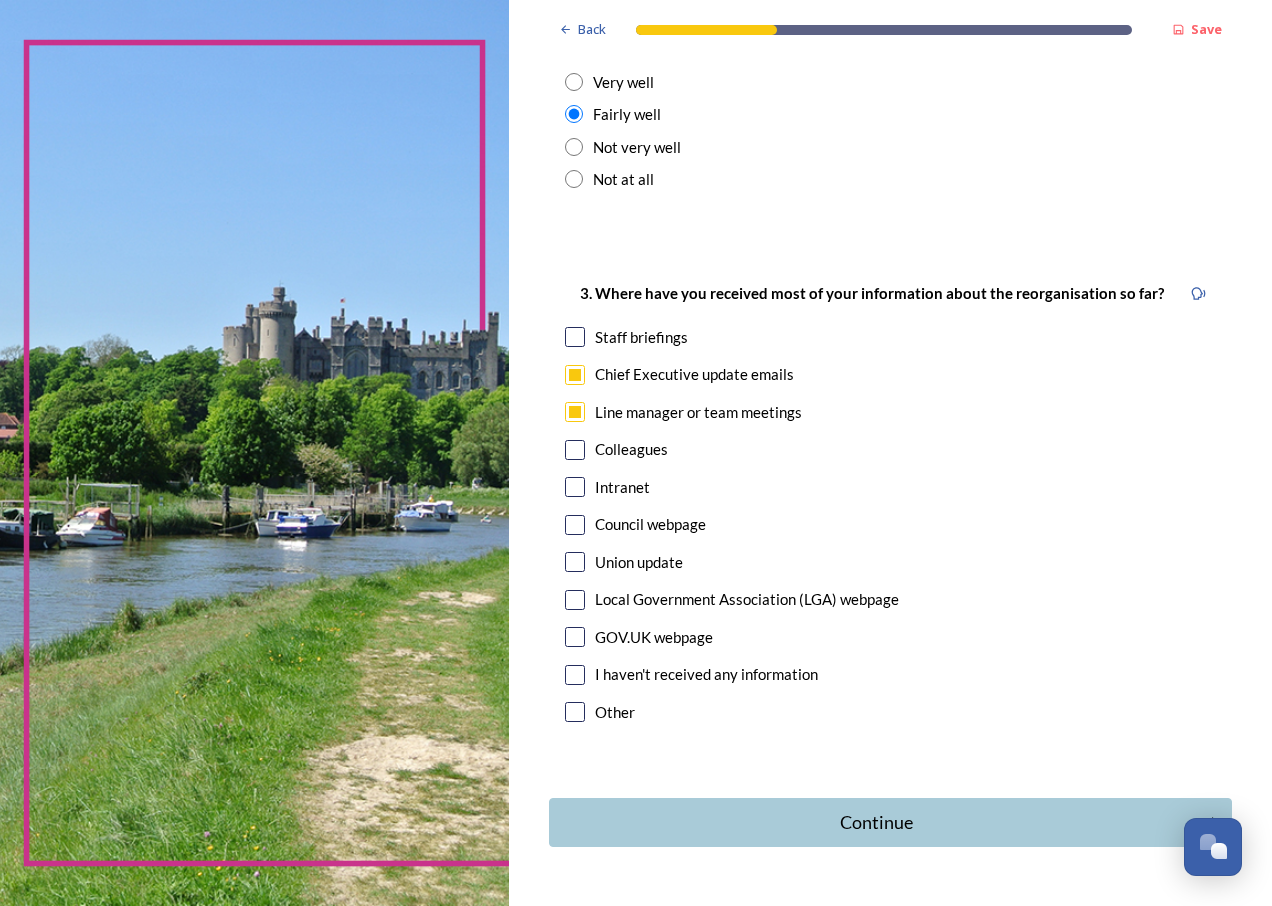 scroll, scrollTop: 900, scrollLeft: 0, axis: vertical 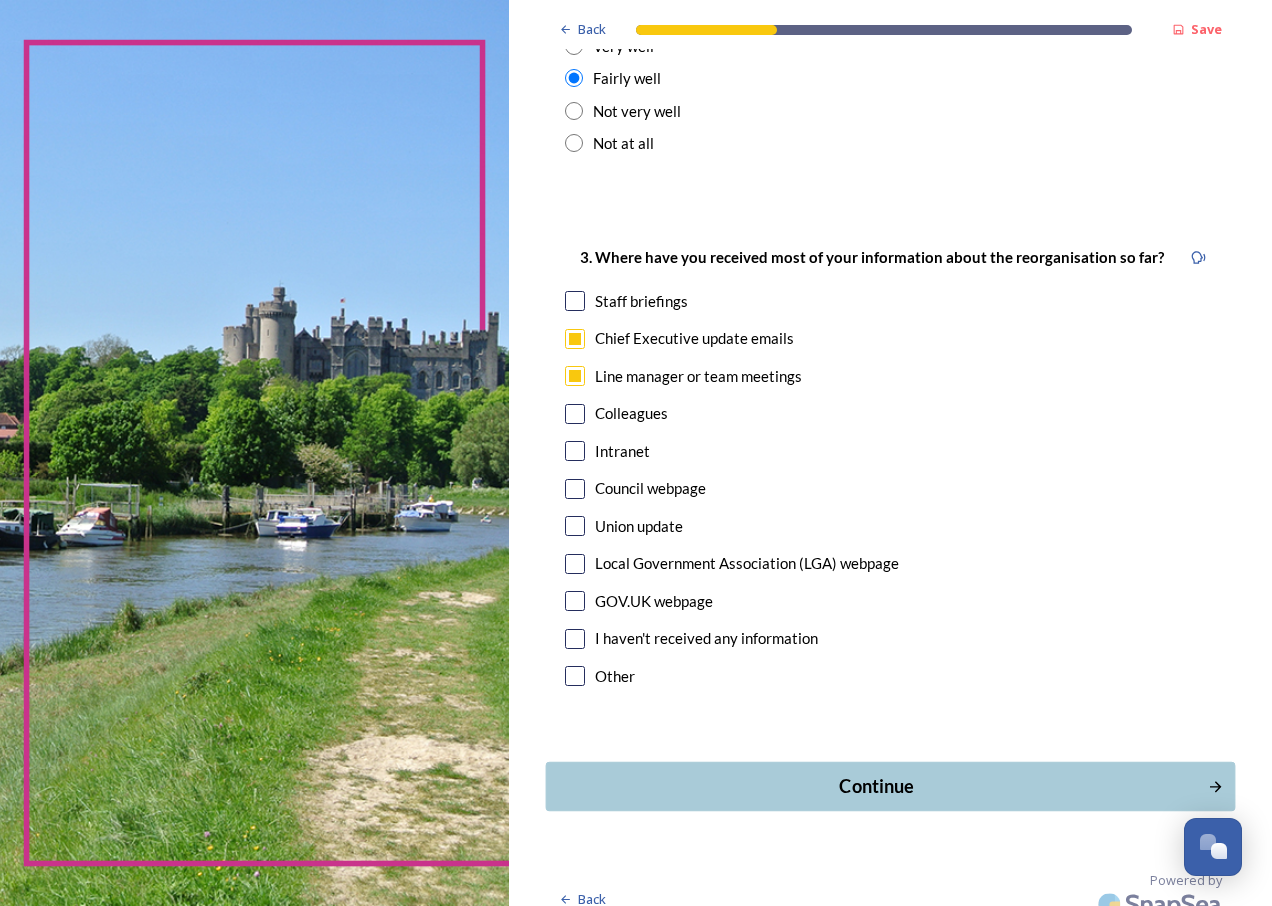 click on "Continue" at bounding box center (876, 786) 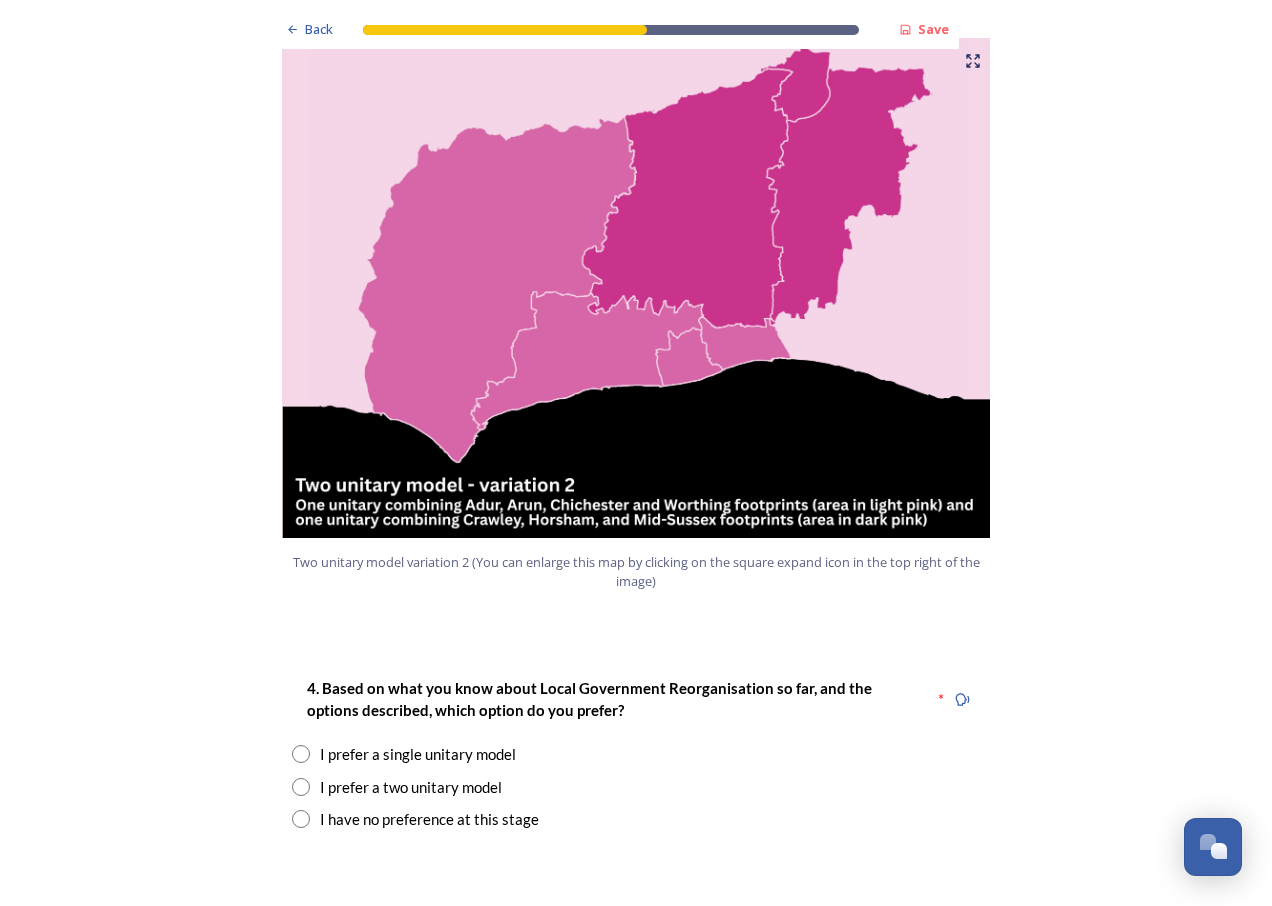 scroll, scrollTop: 2100, scrollLeft: 0, axis: vertical 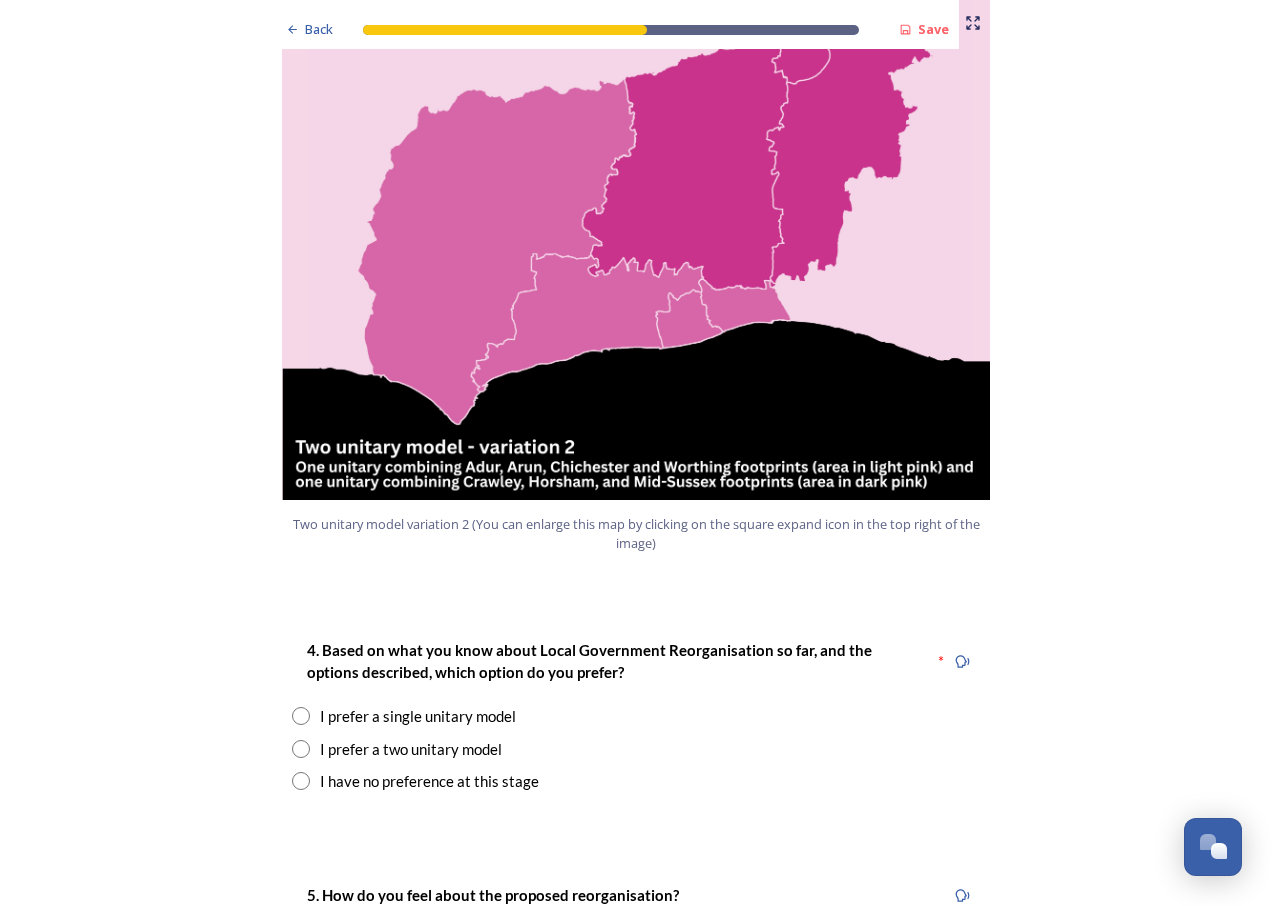 click on "I prefer a single unitary model" at bounding box center [418, 716] 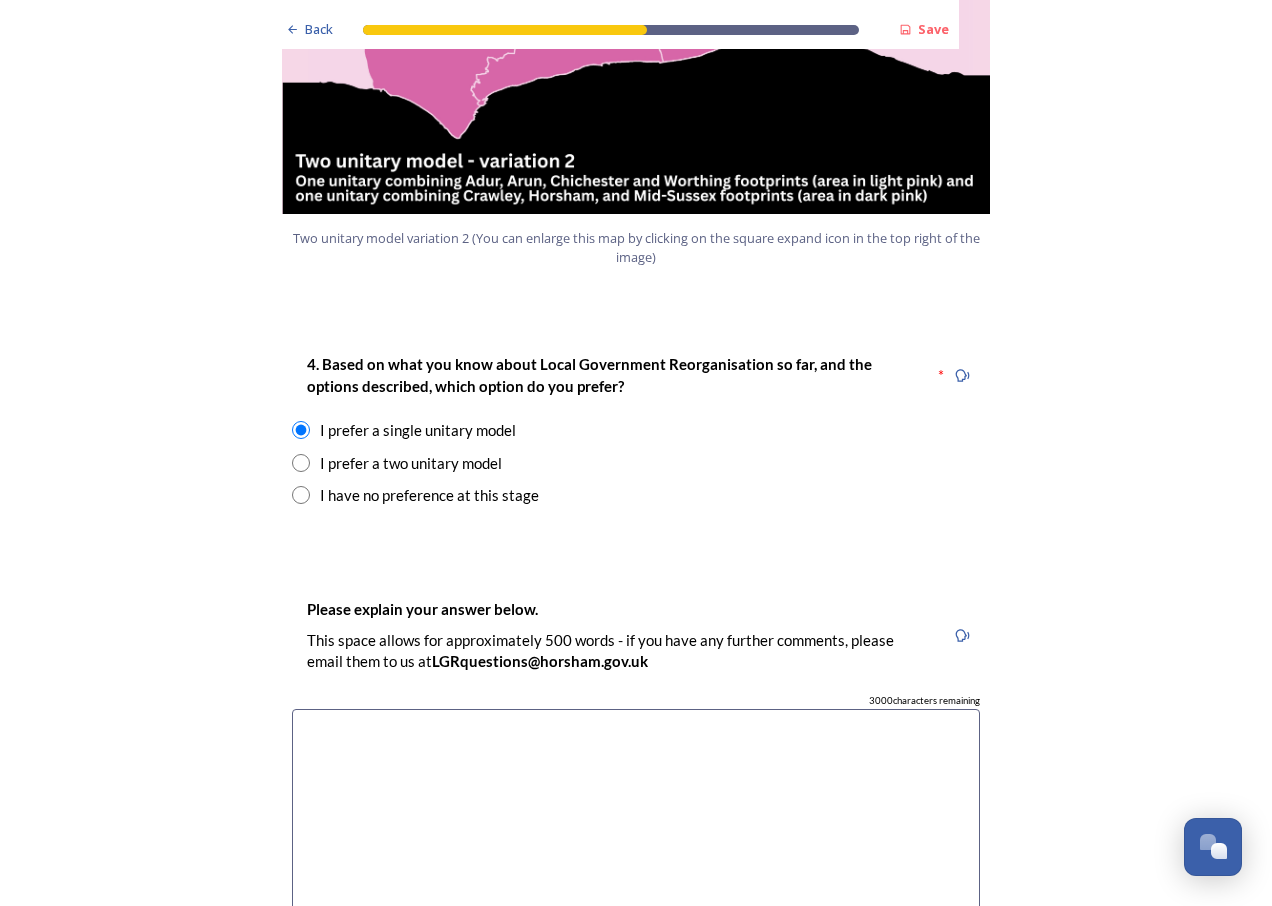 scroll, scrollTop: 2400, scrollLeft: 0, axis: vertical 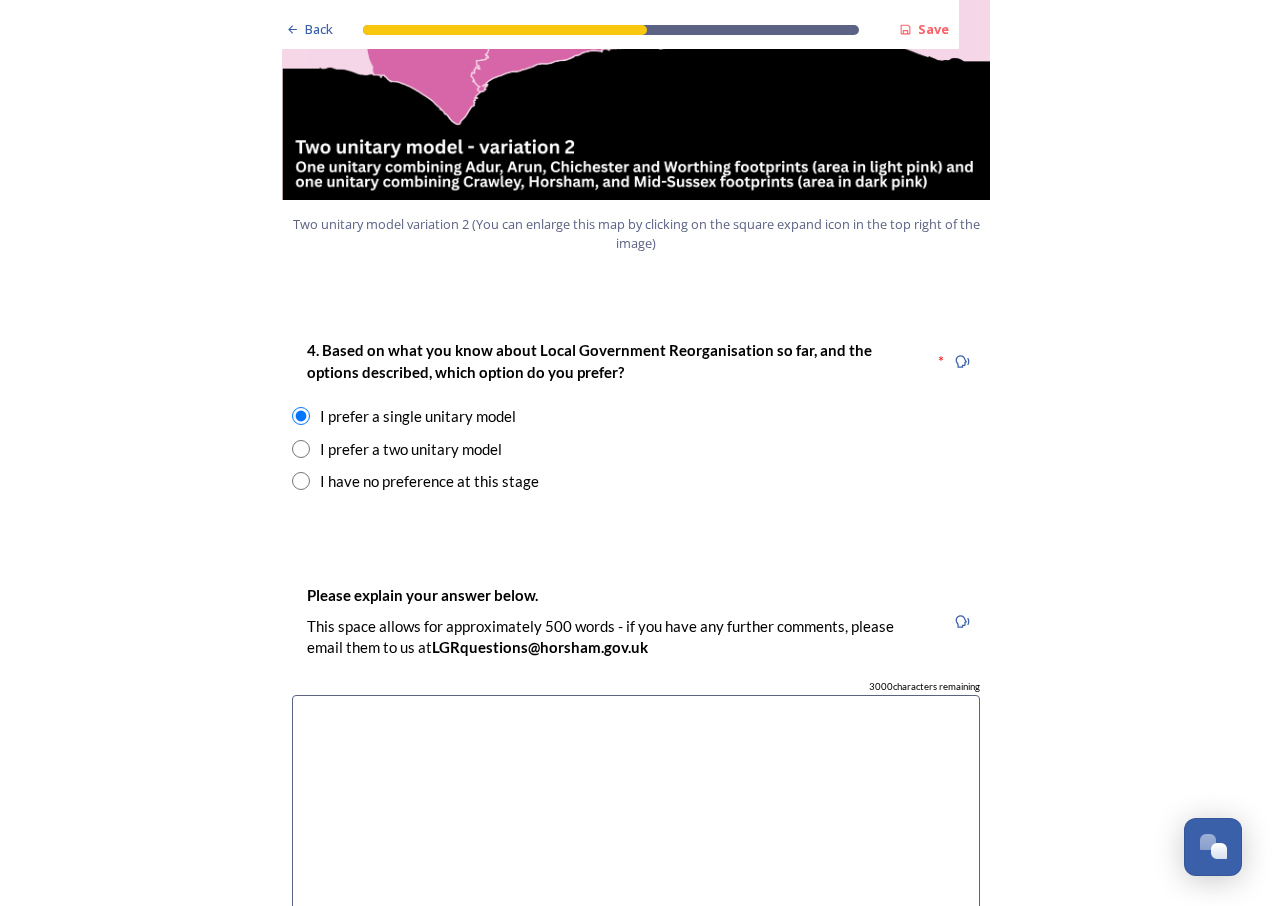 click at bounding box center (636, 807) 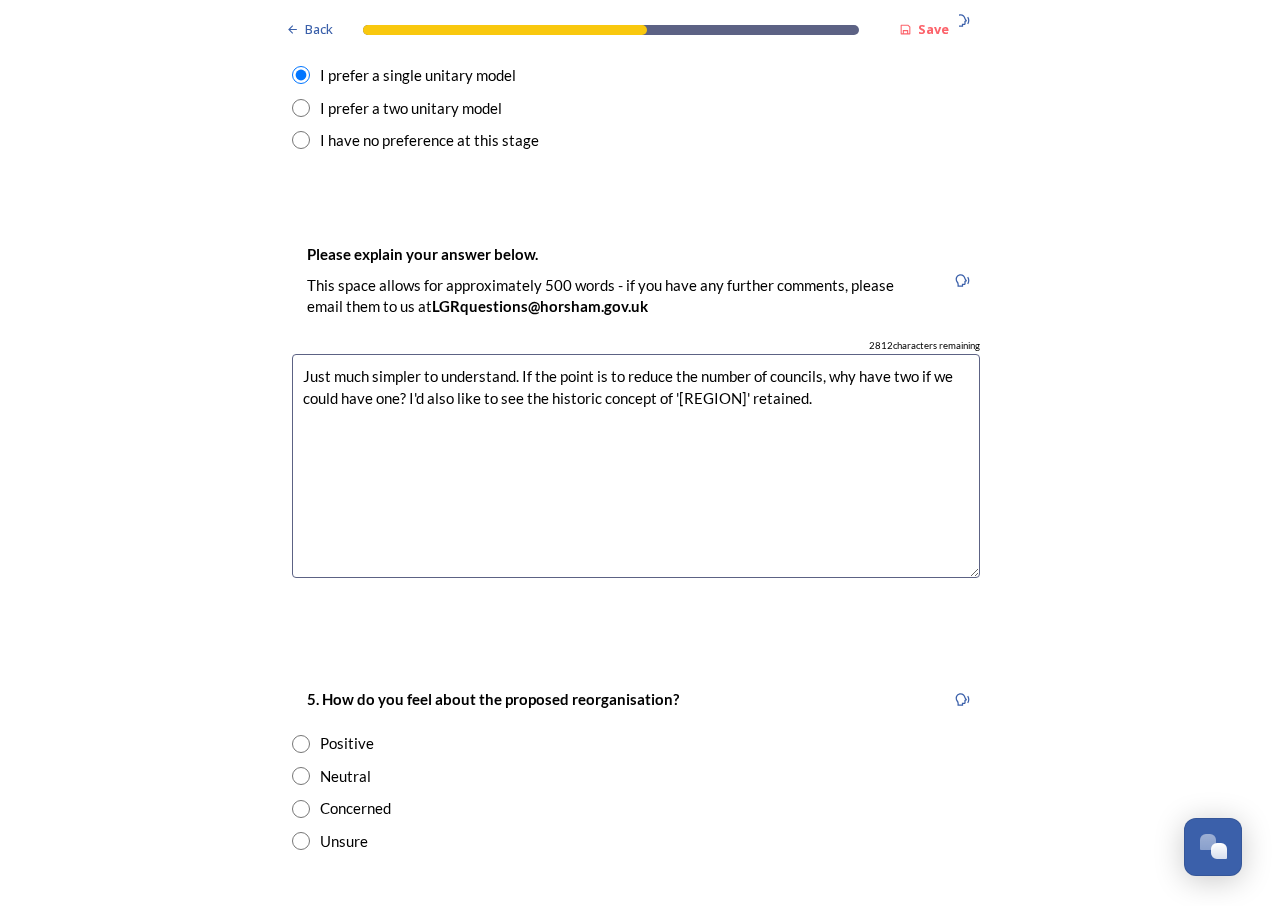 scroll, scrollTop: 2800, scrollLeft: 0, axis: vertical 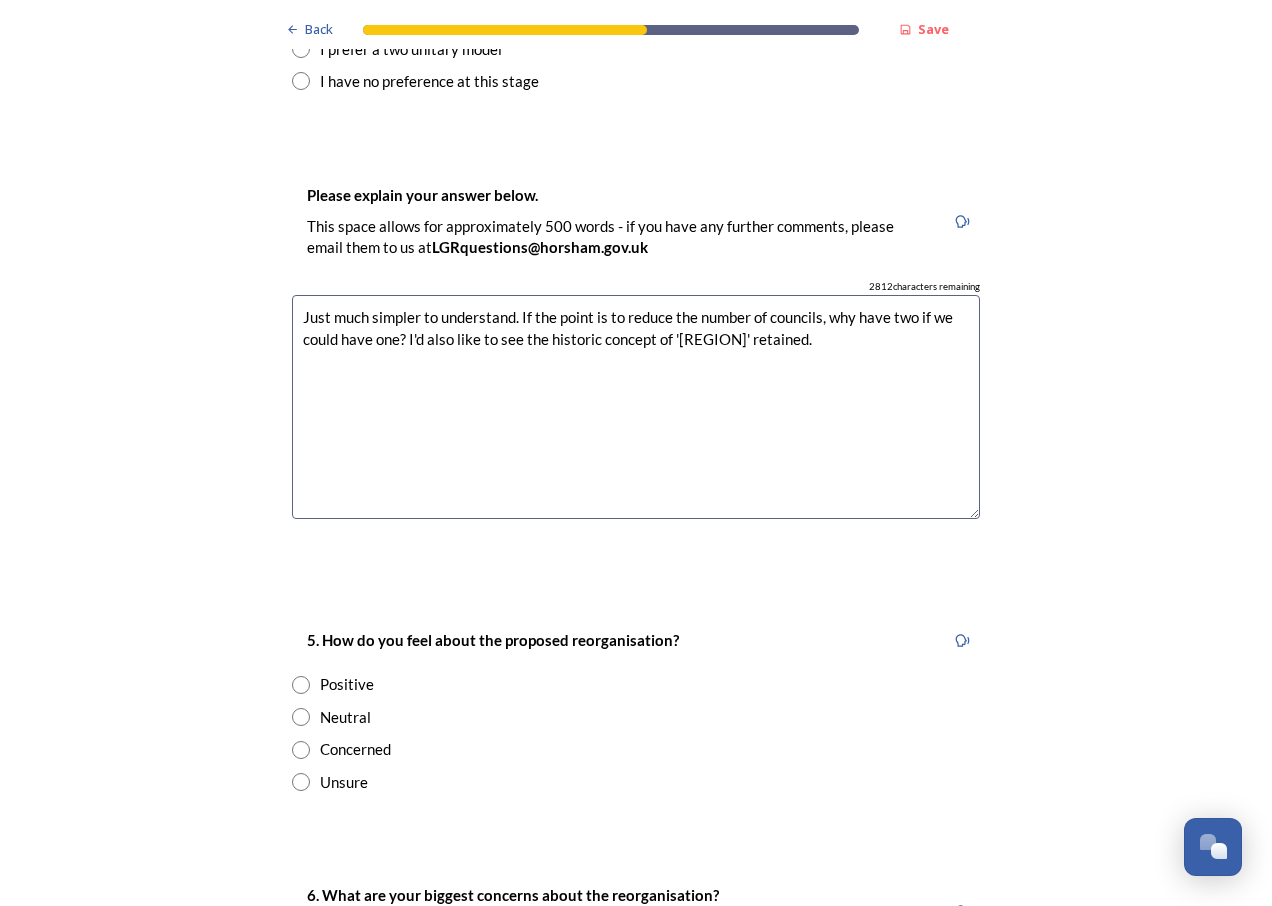 drag, startPoint x: 326, startPoint y: 316, endPoint x: 281, endPoint y: 319, distance: 45.099888 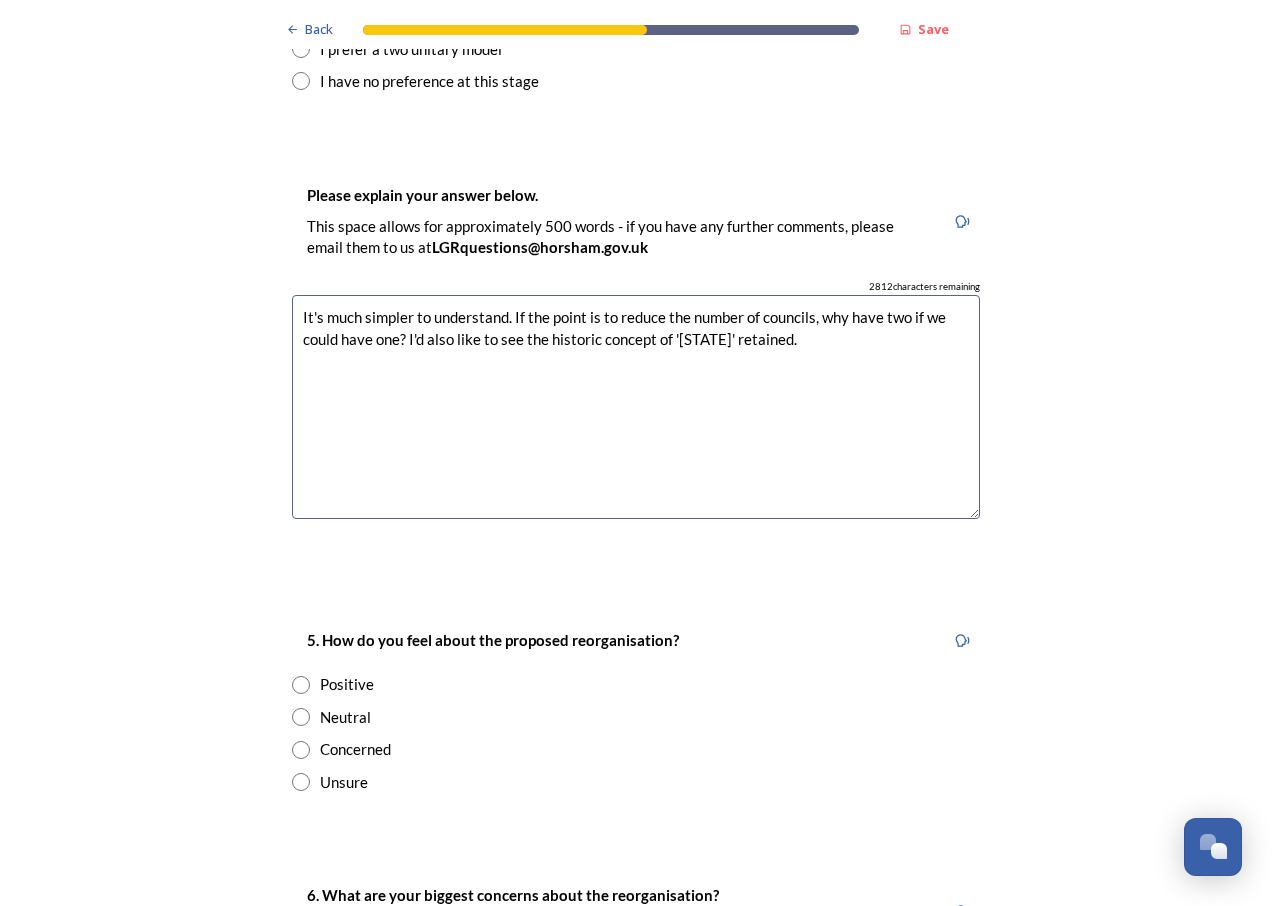type on "It's much simpler to understand. If the point is to reduce the number of councils, why have two if we could have one? I'd also like to see the historic concept of '[STATE]' retained." 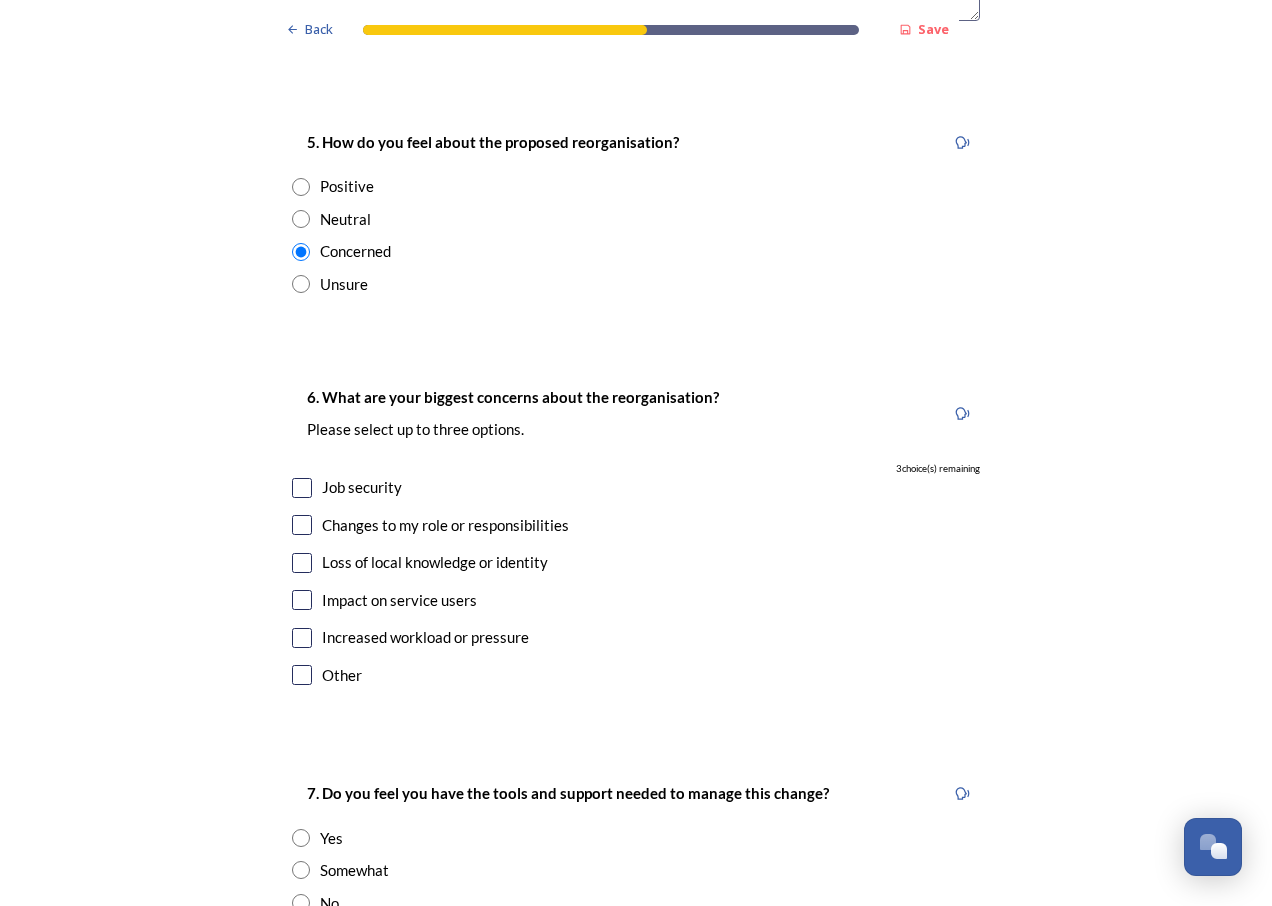 scroll, scrollTop: 3300, scrollLeft: 0, axis: vertical 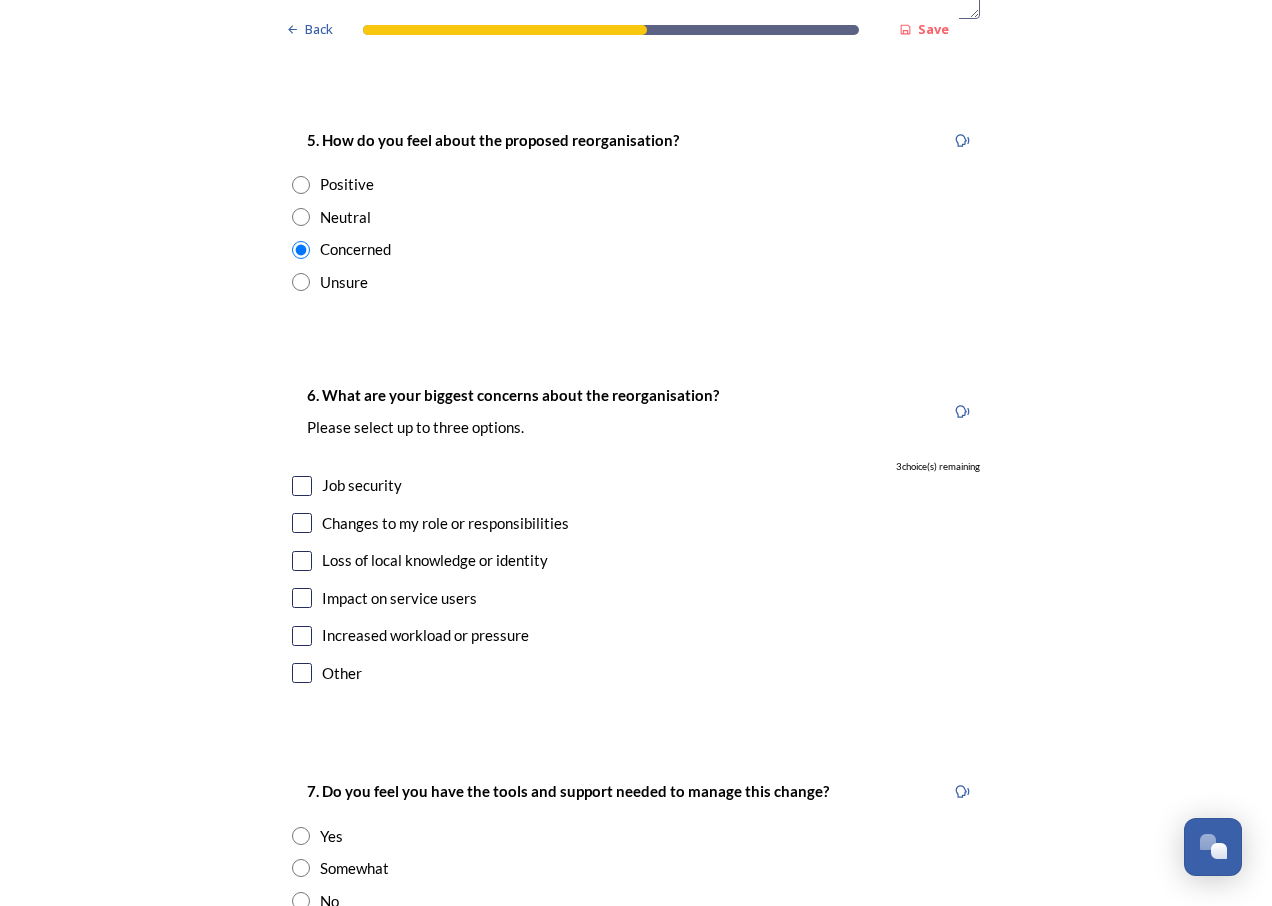 click at bounding box center (302, 486) 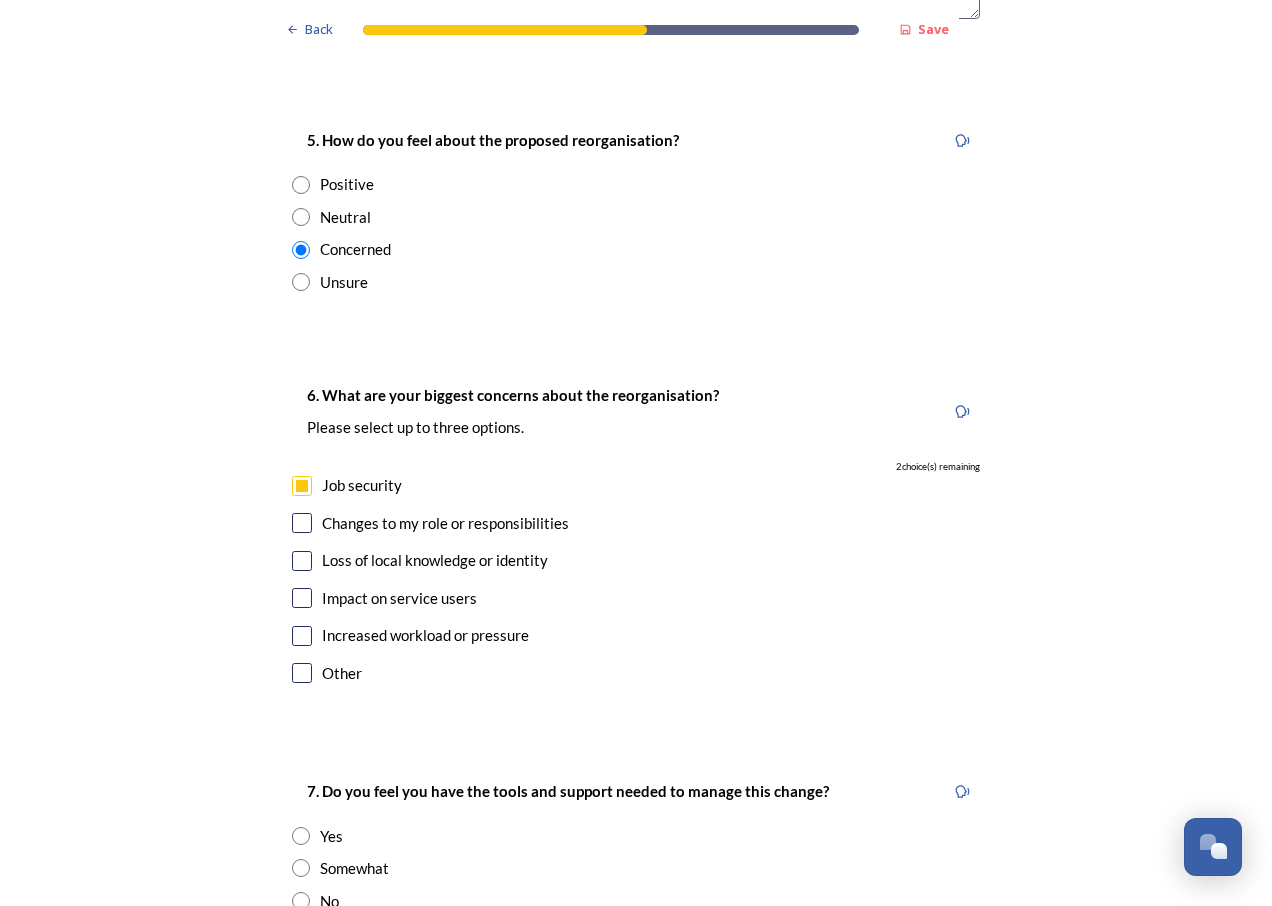 click at bounding box center [302, 523] 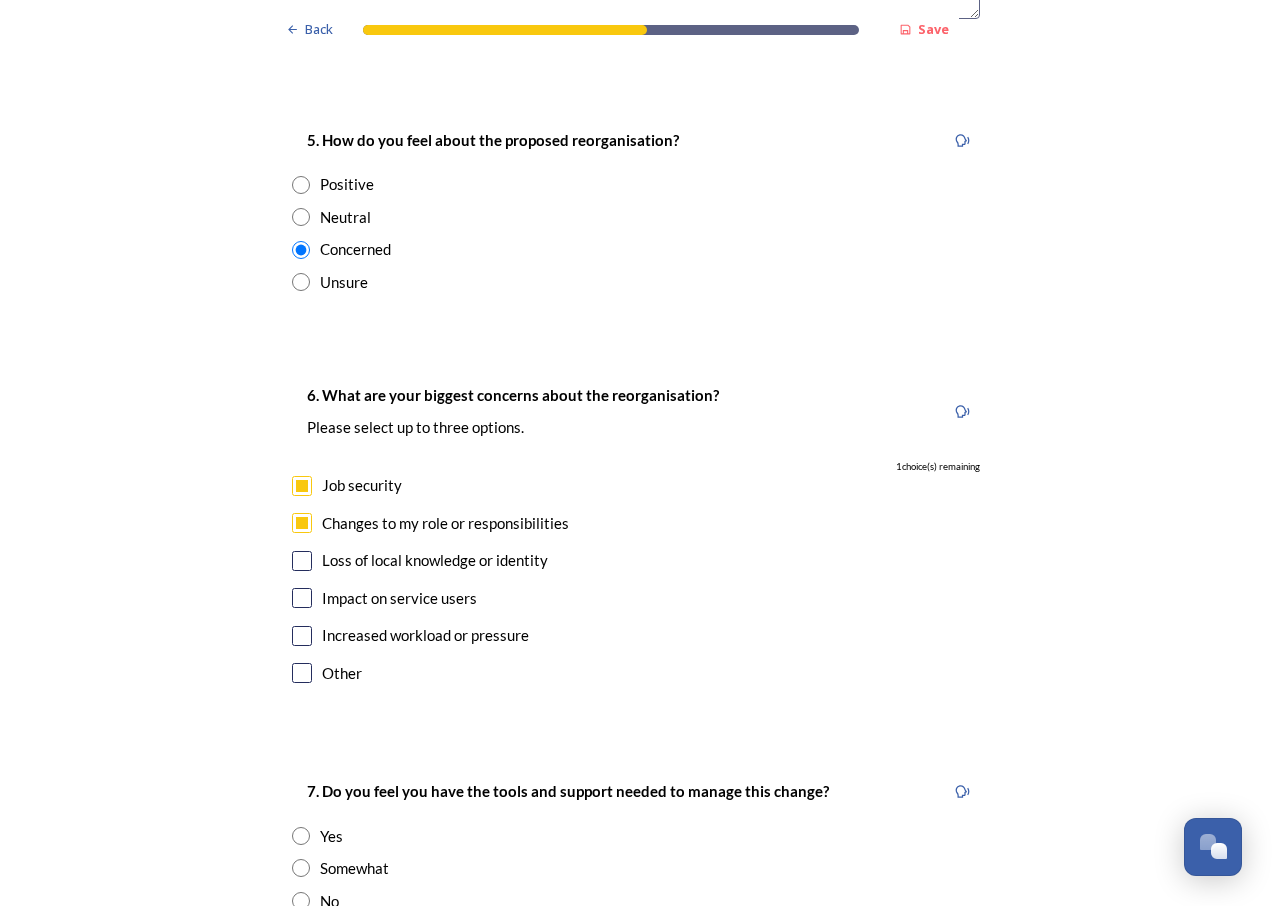 click at bounding box center [302, 561] 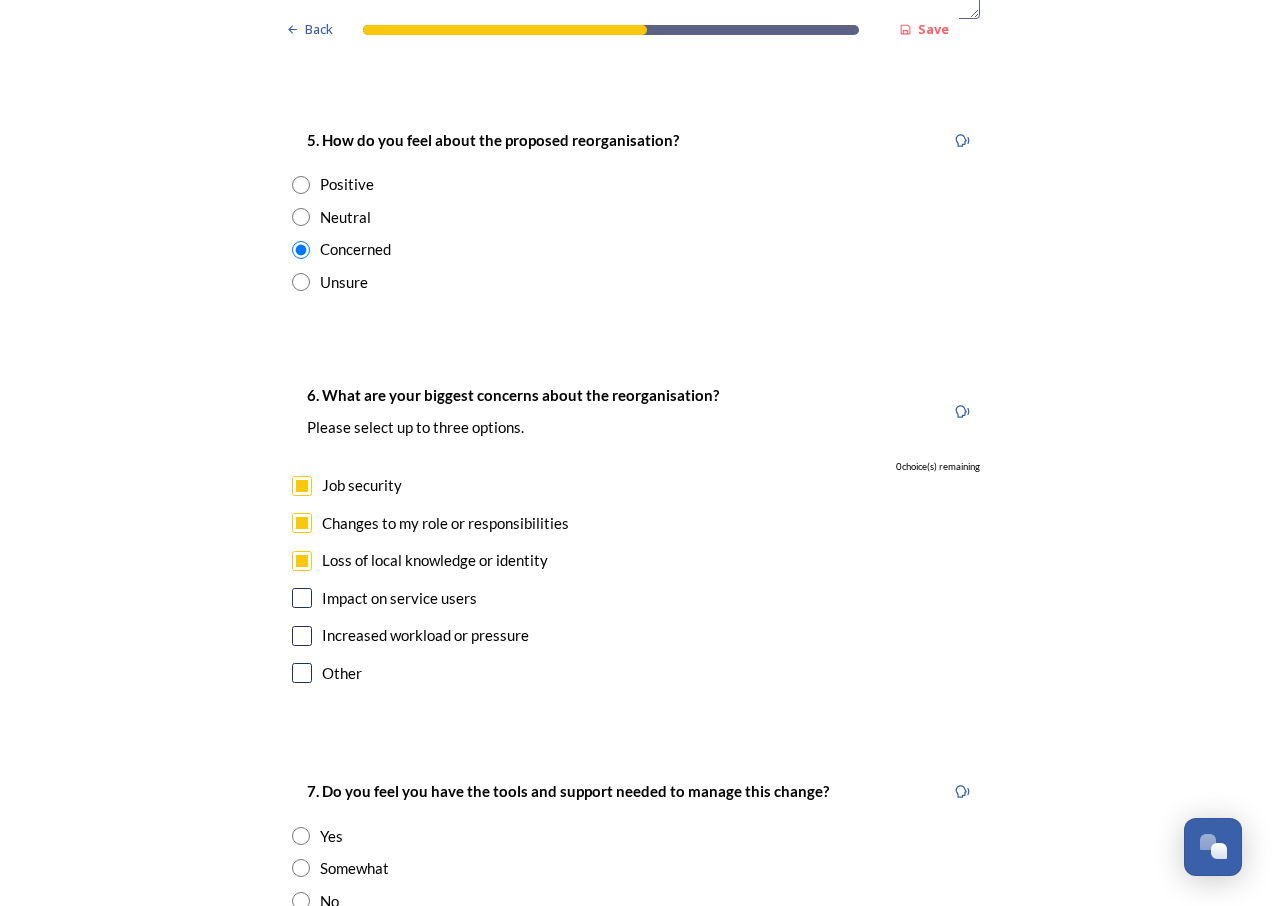 click at bounding box center (302, 598) 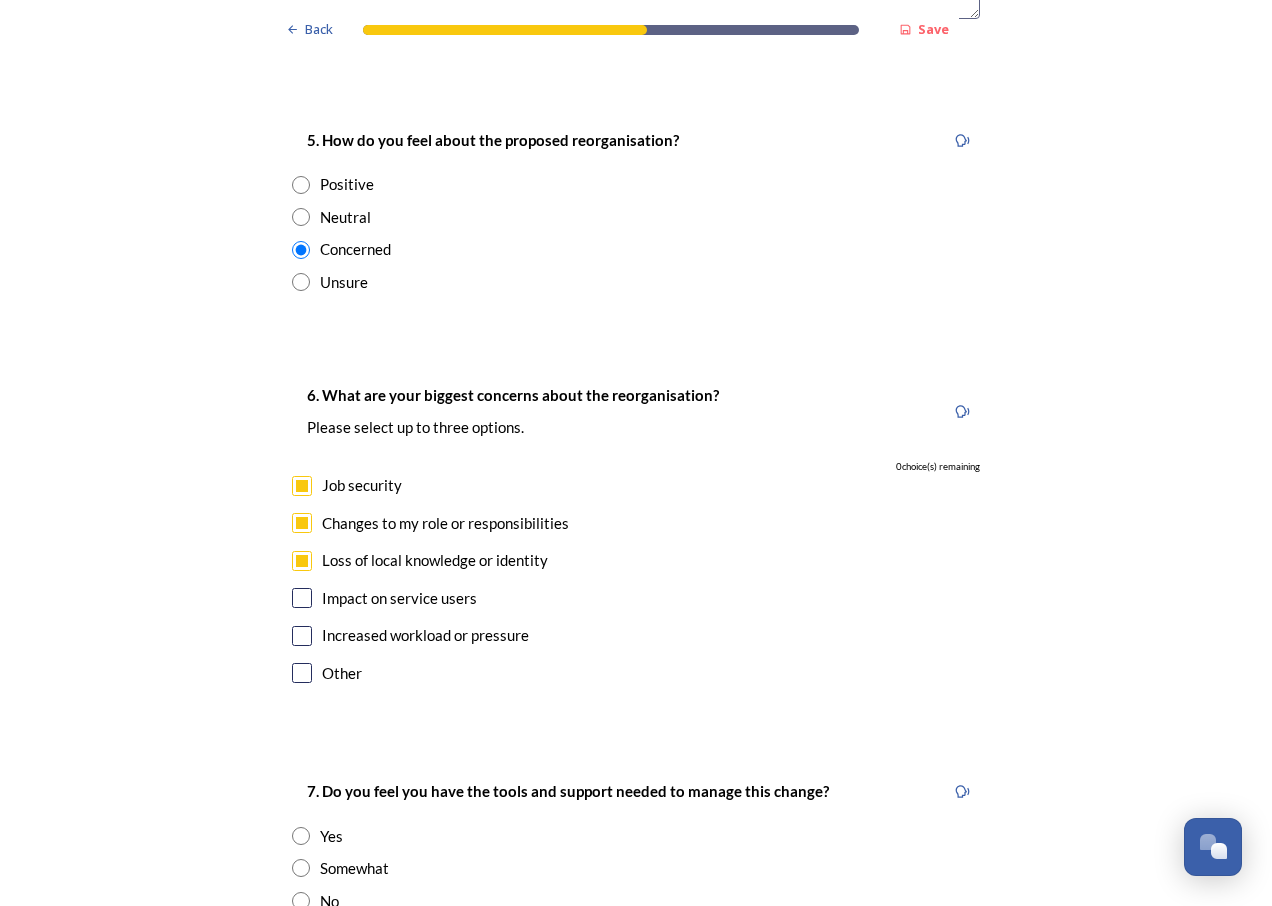 click at bounding box center [302, 486] 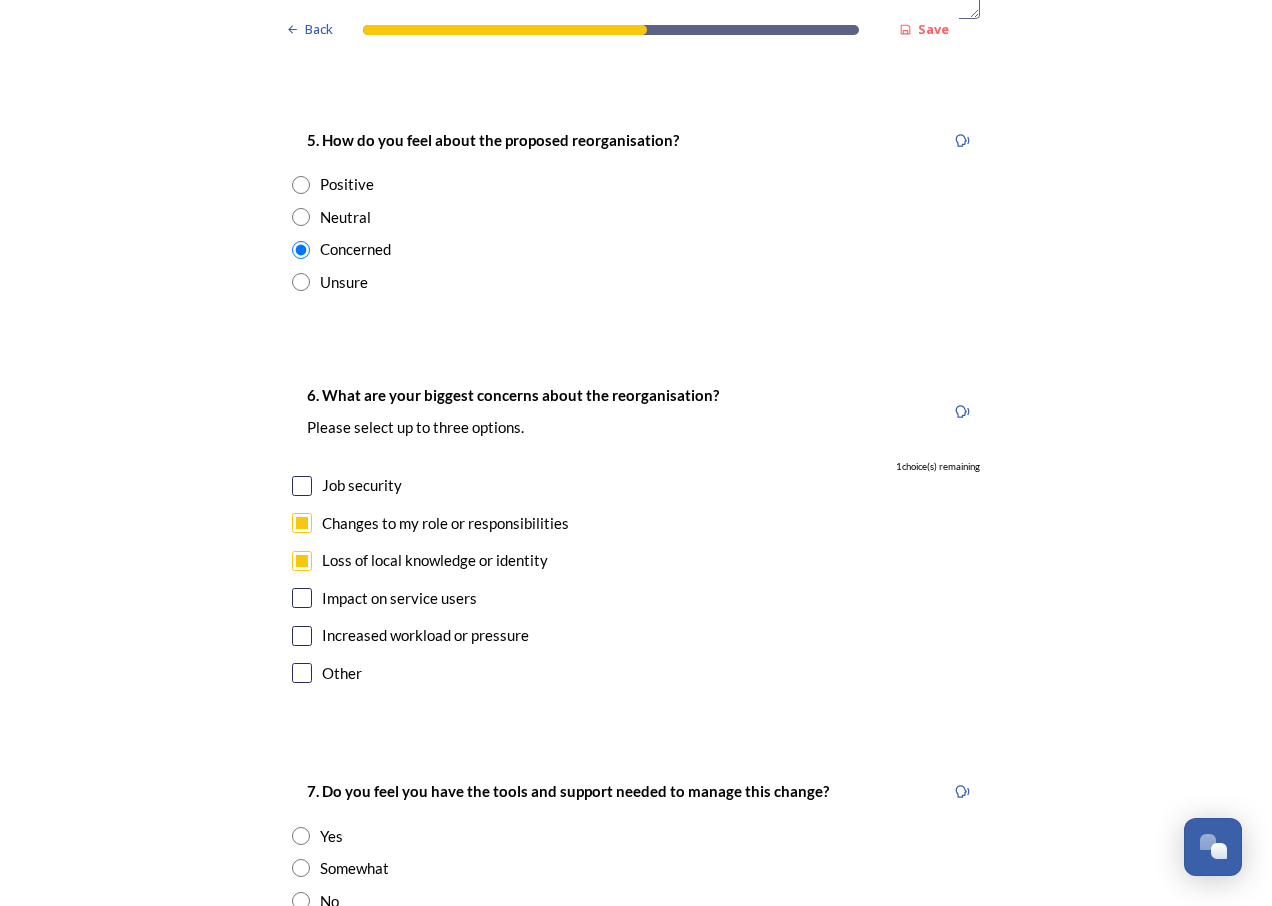 click at bounding box center (302, 523) 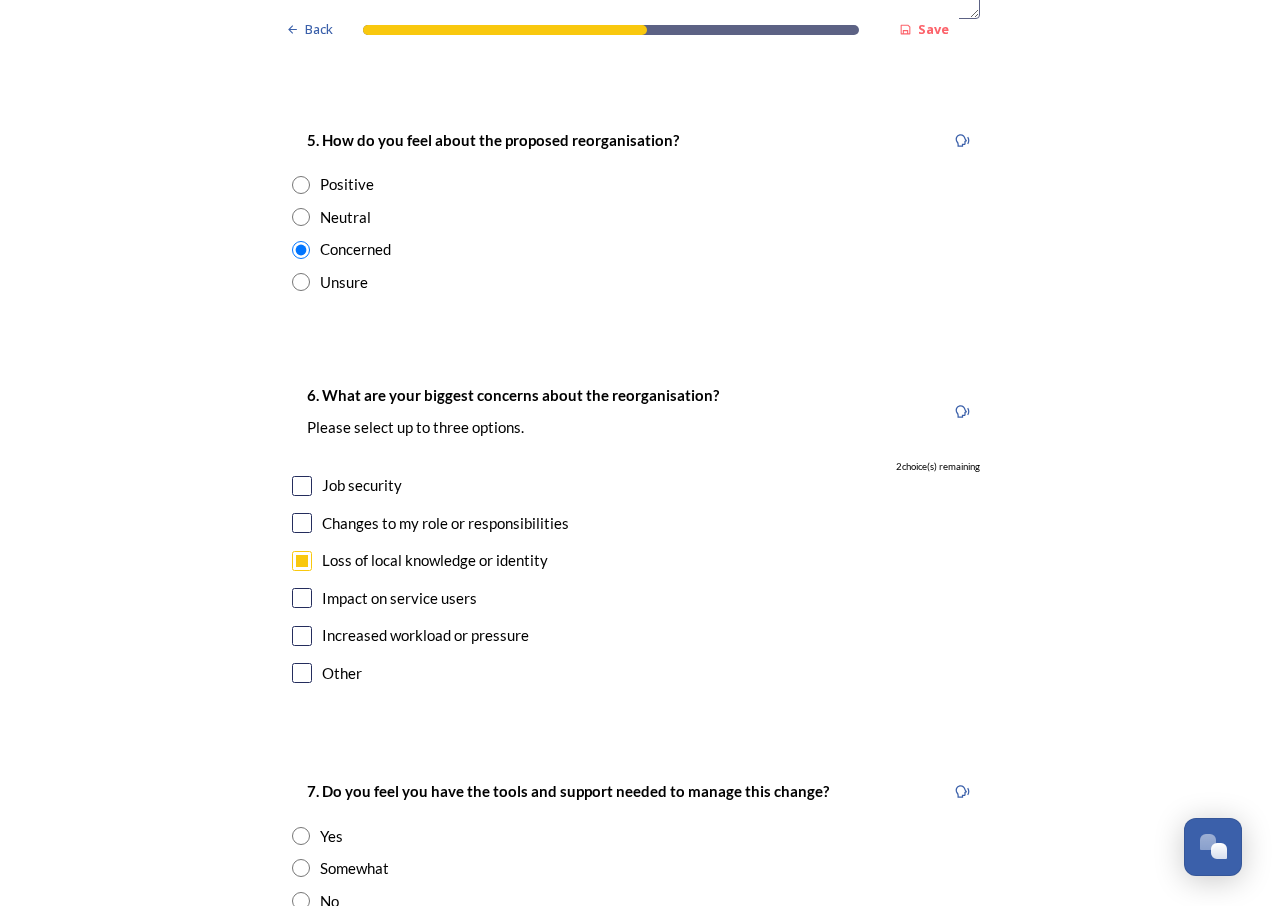 click at bounding box center (302, 561) 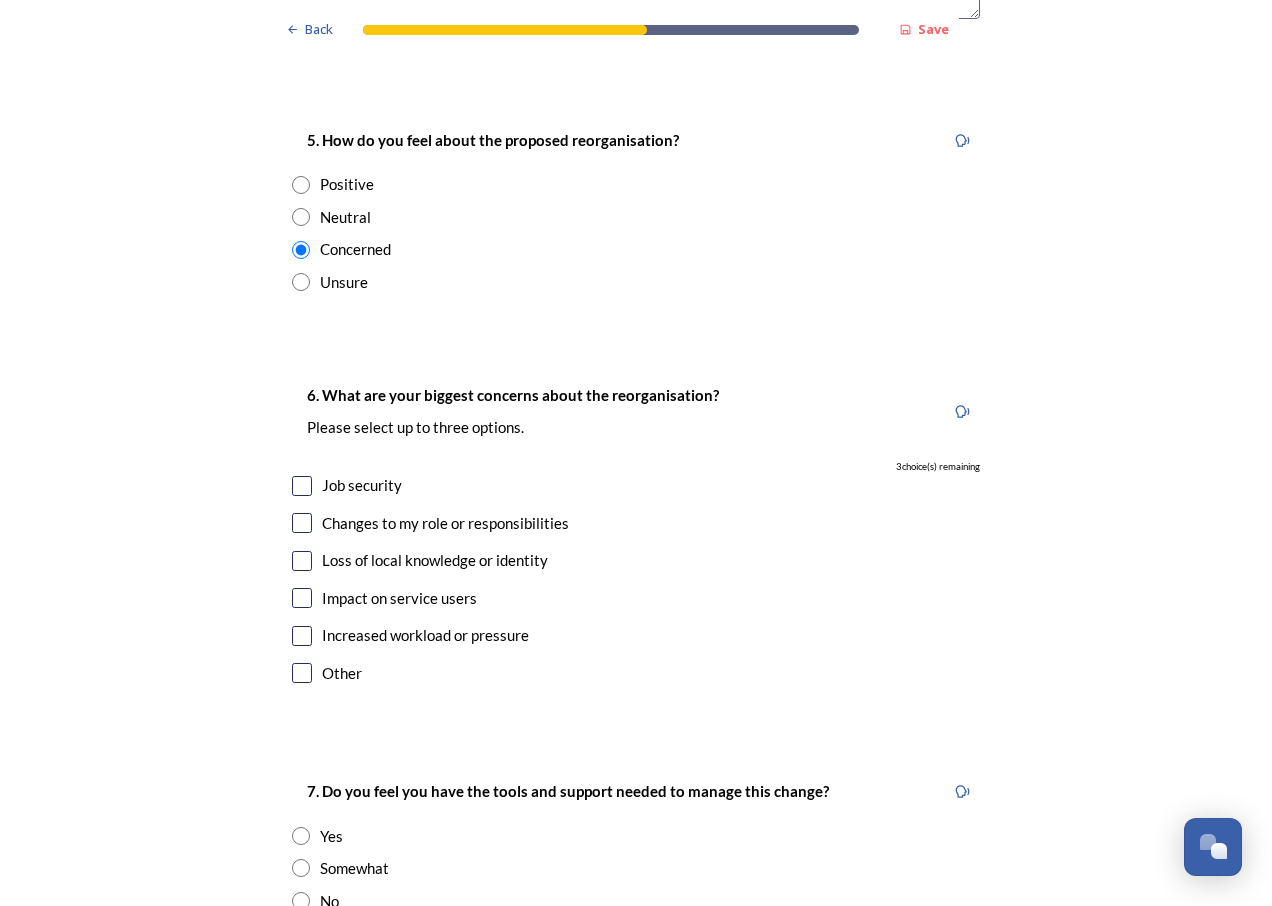 click at bounding box center [302, 561] 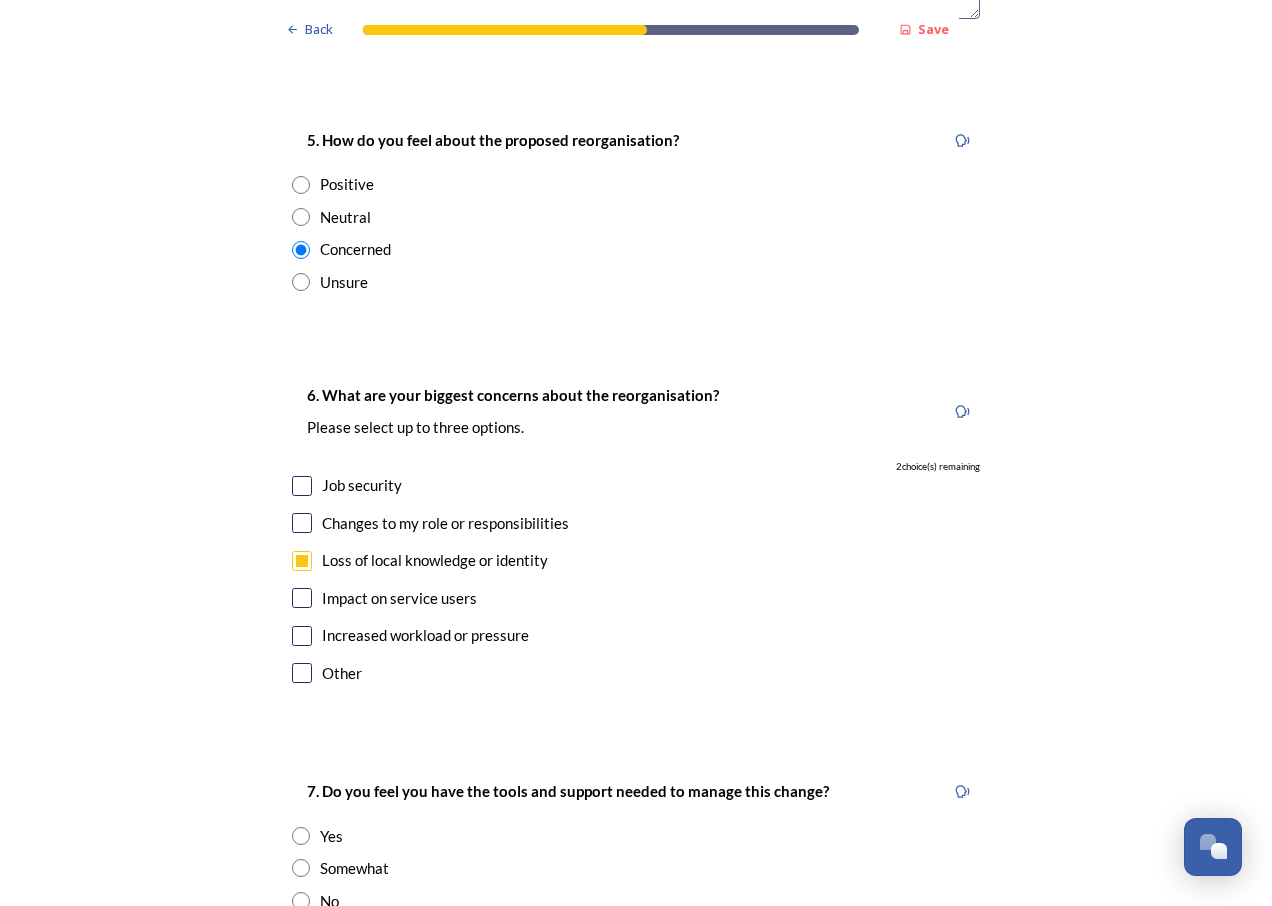click at bounding box center [302, 598] 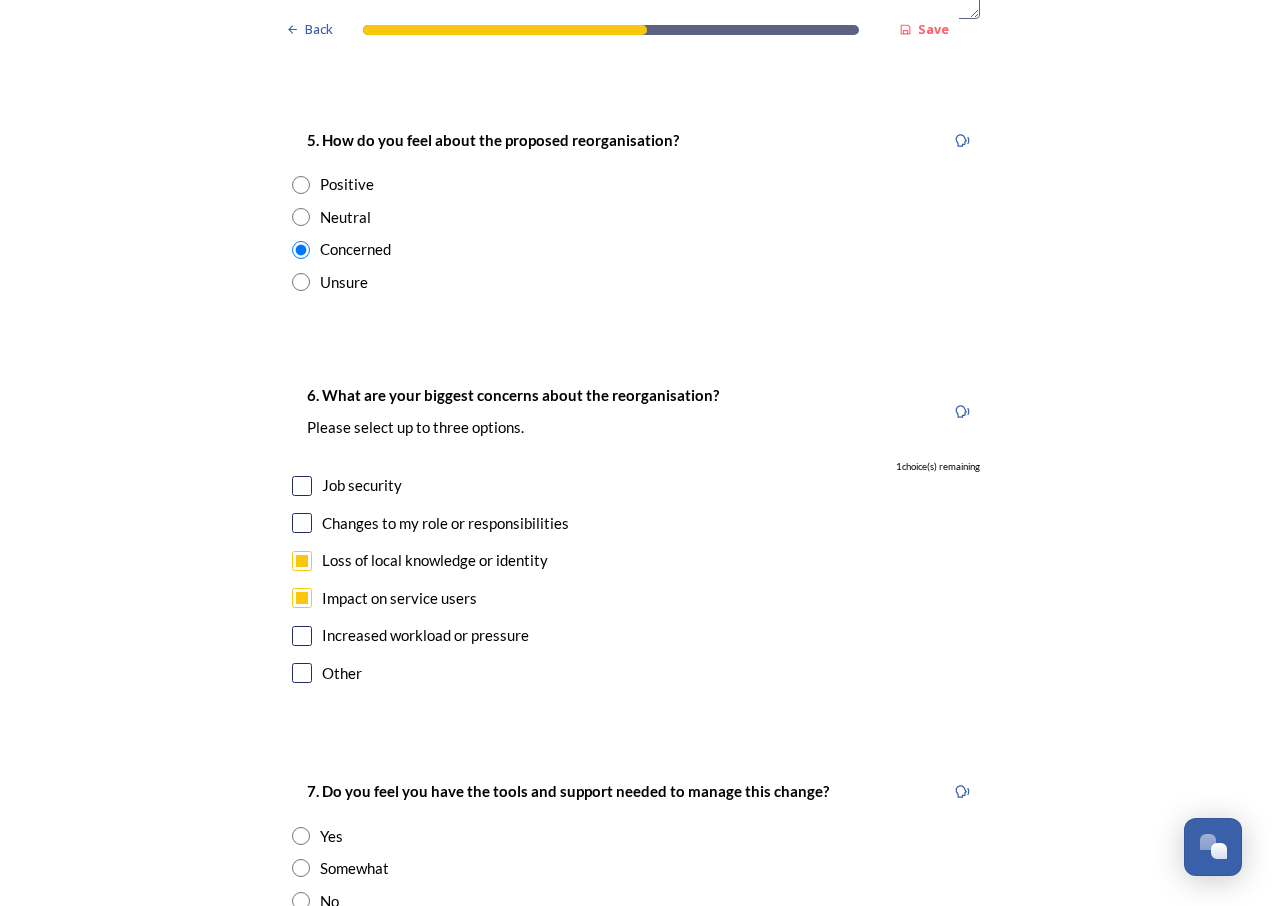 click at bounding box center [302, 486] 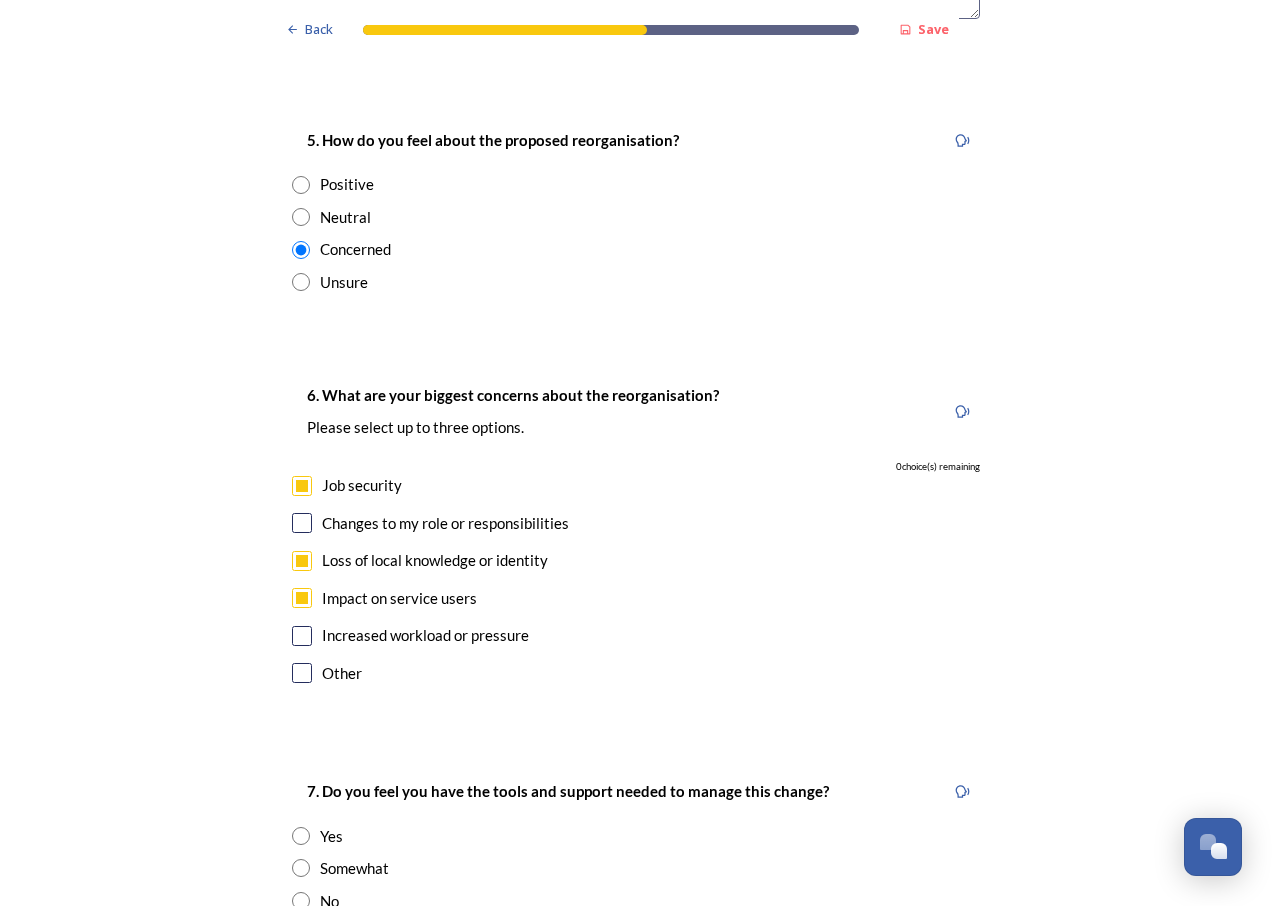 click at bounding box center [302, 486] 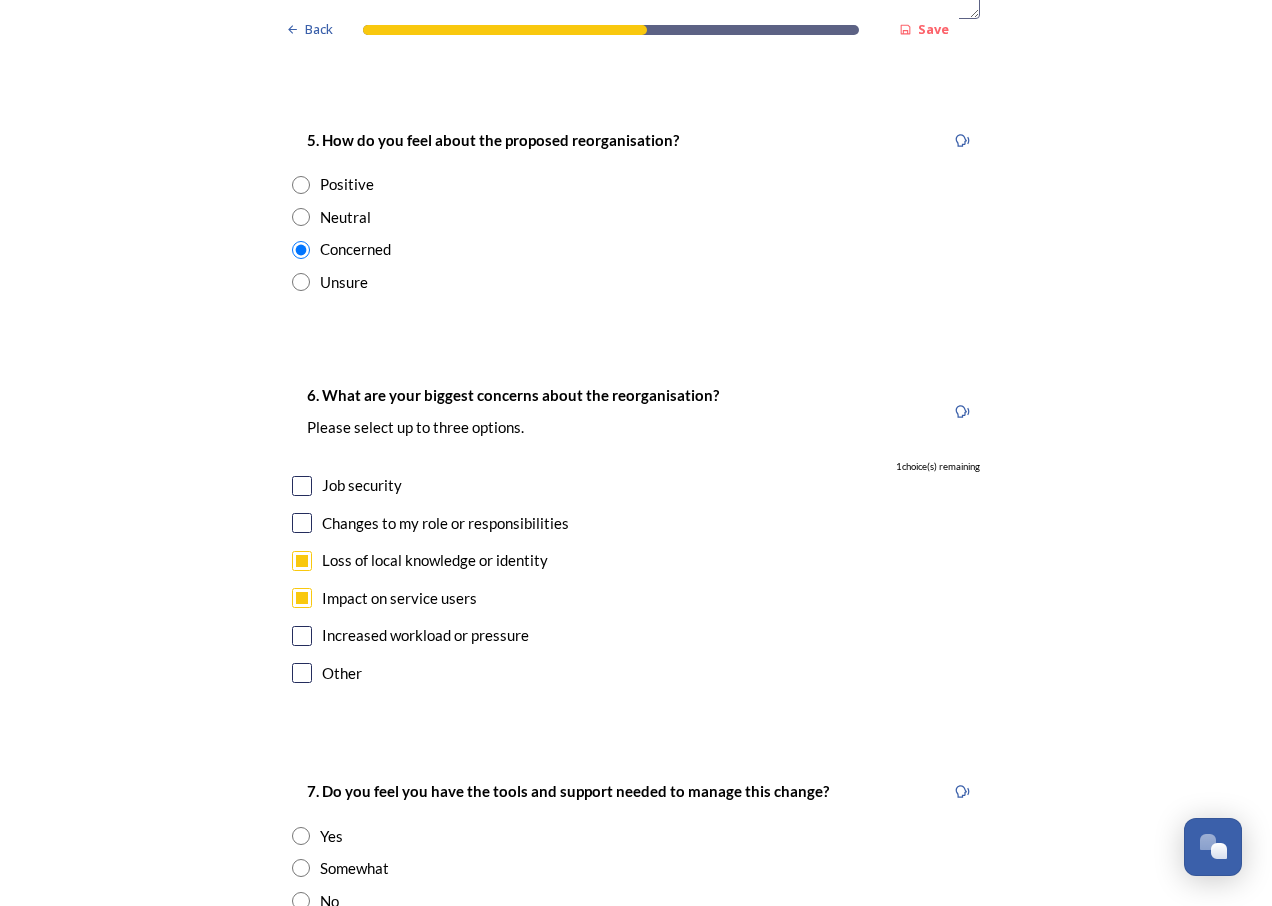 click at bounding box center [302, 673] 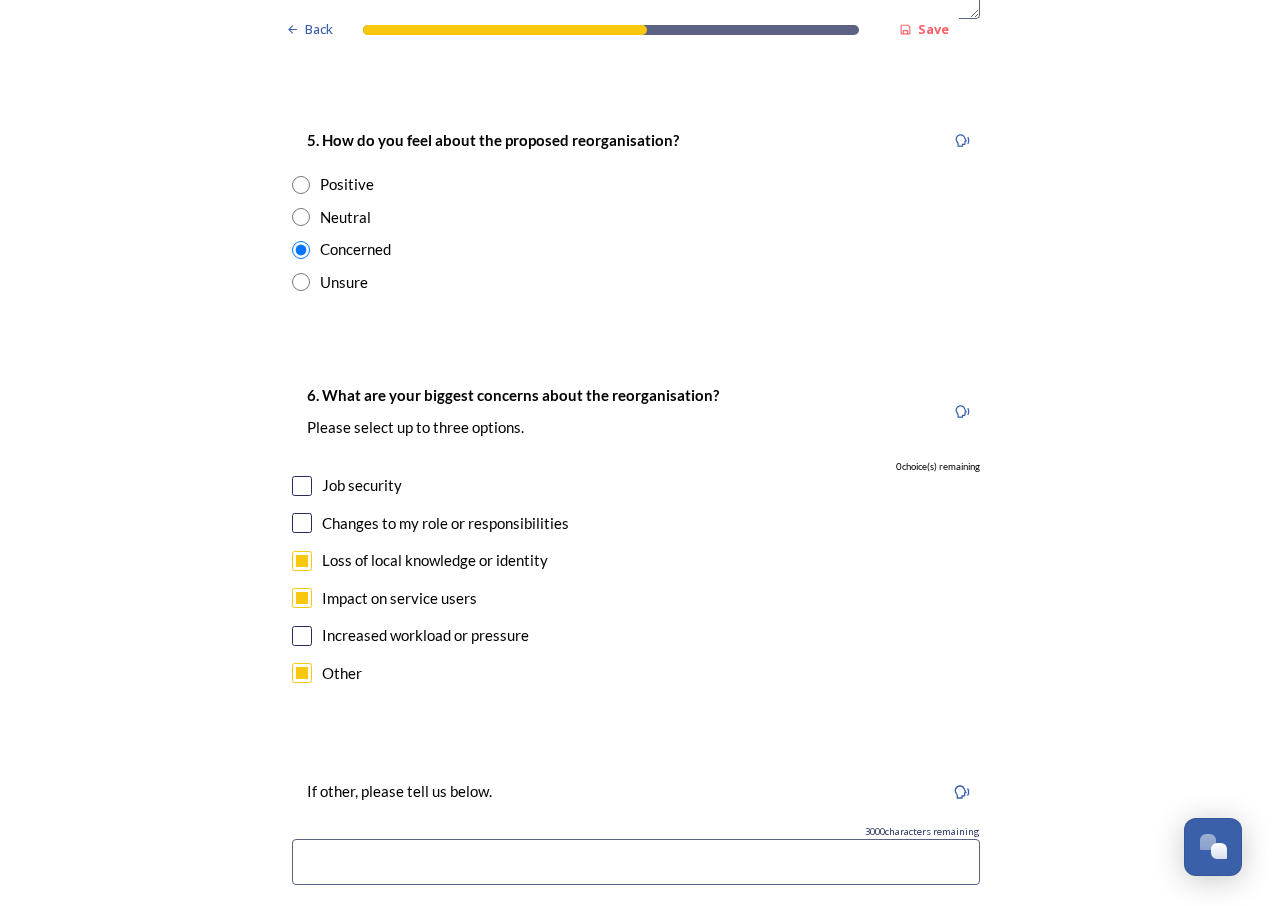 click at bounding box center [636, 862] 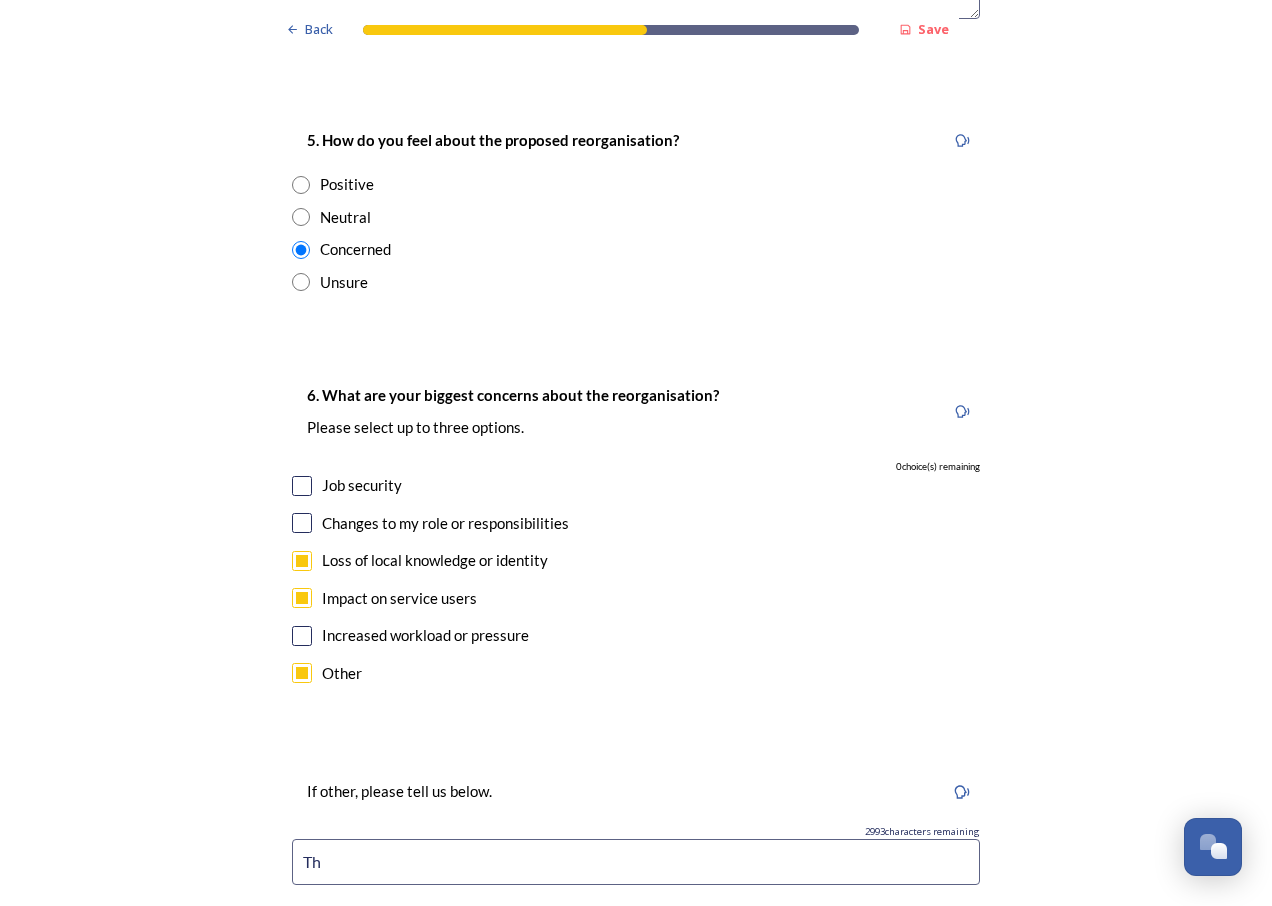 type on "T" 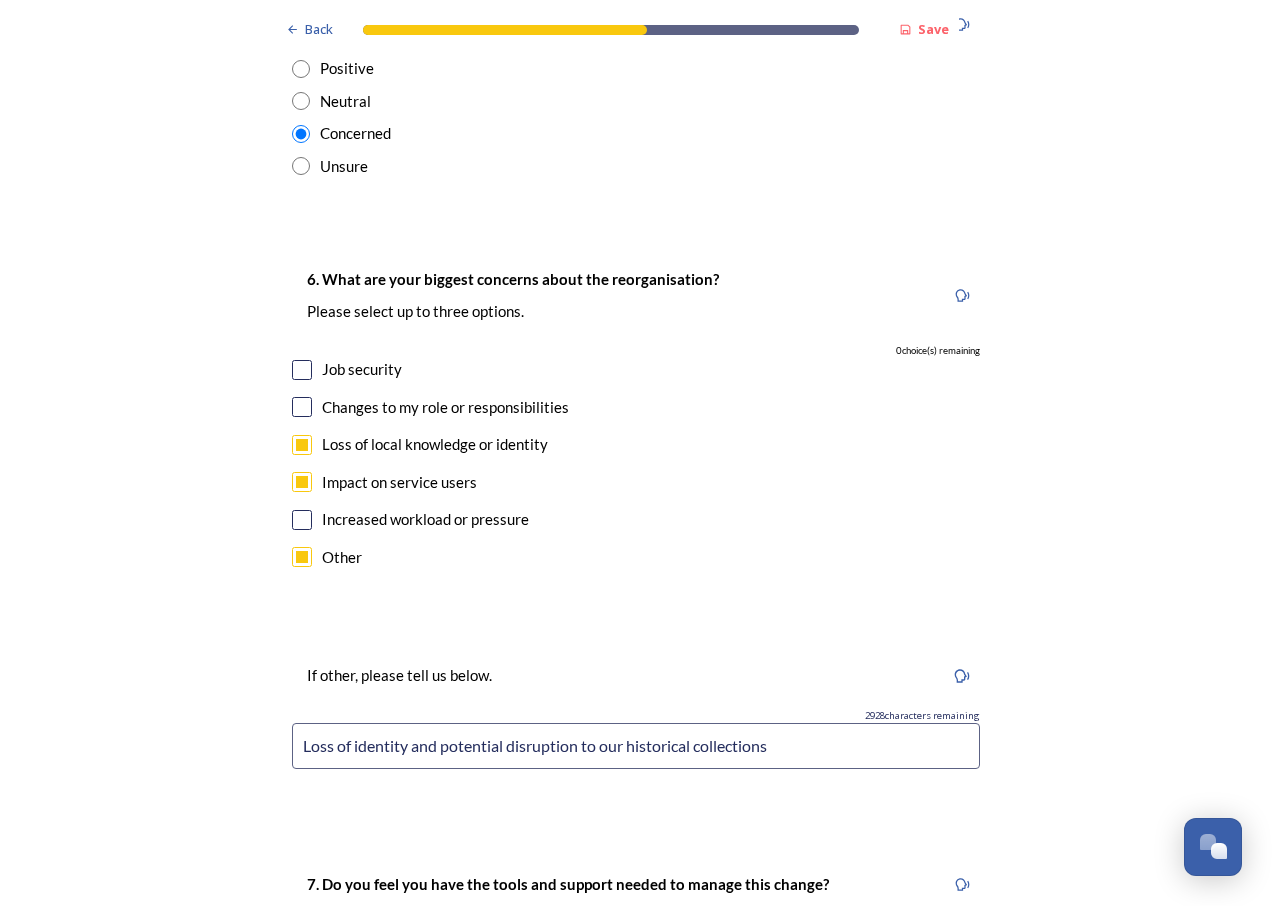 scroll, scrollTop: 3600, scrollLeft: 0, axis: vertical 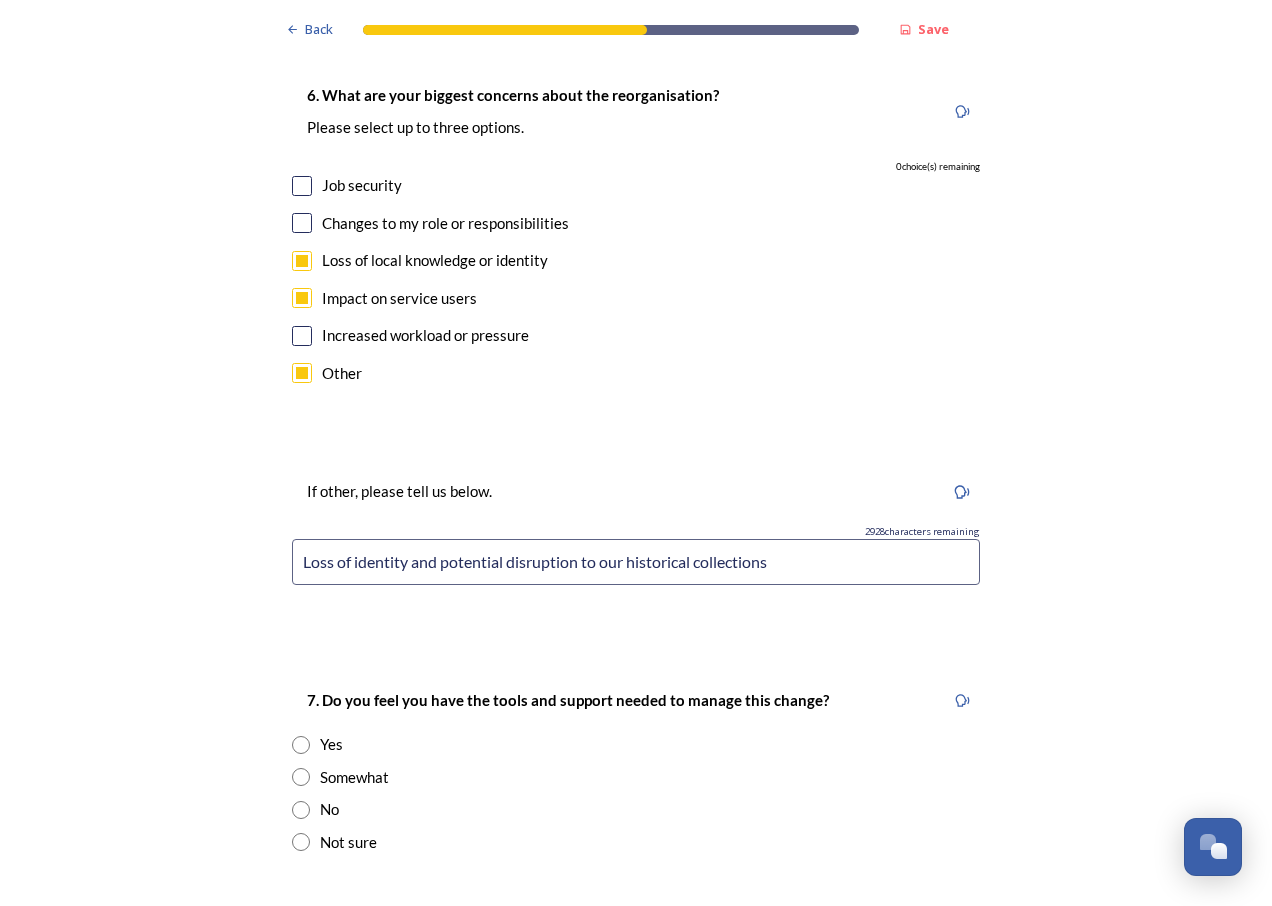 drag, startPoint x: 434, startPoint y: 566, endPoint x: 793, endPoint y: 566, distance: 359 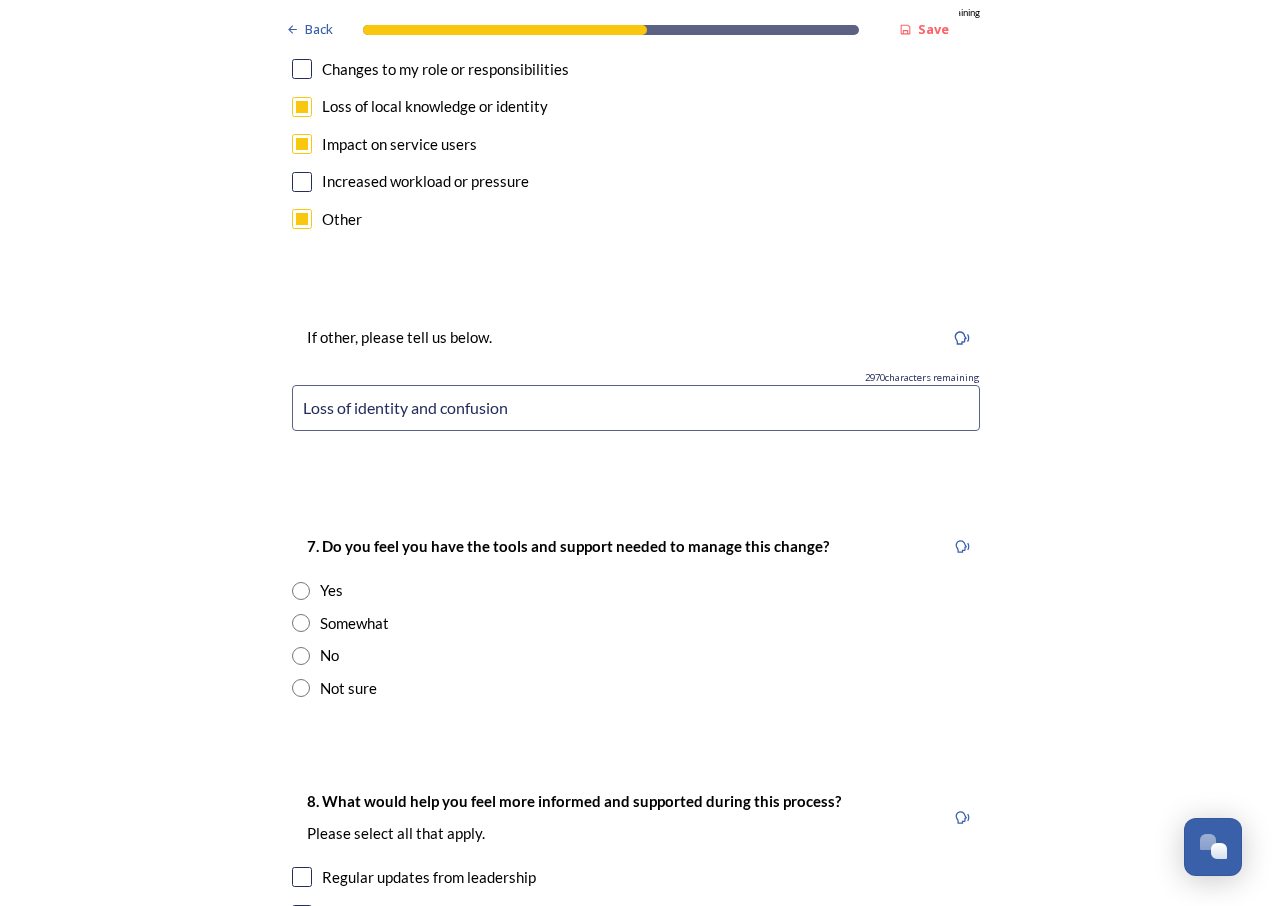 scroll, scrollTop: 3800, scrollLeft: 0, axis: vertical 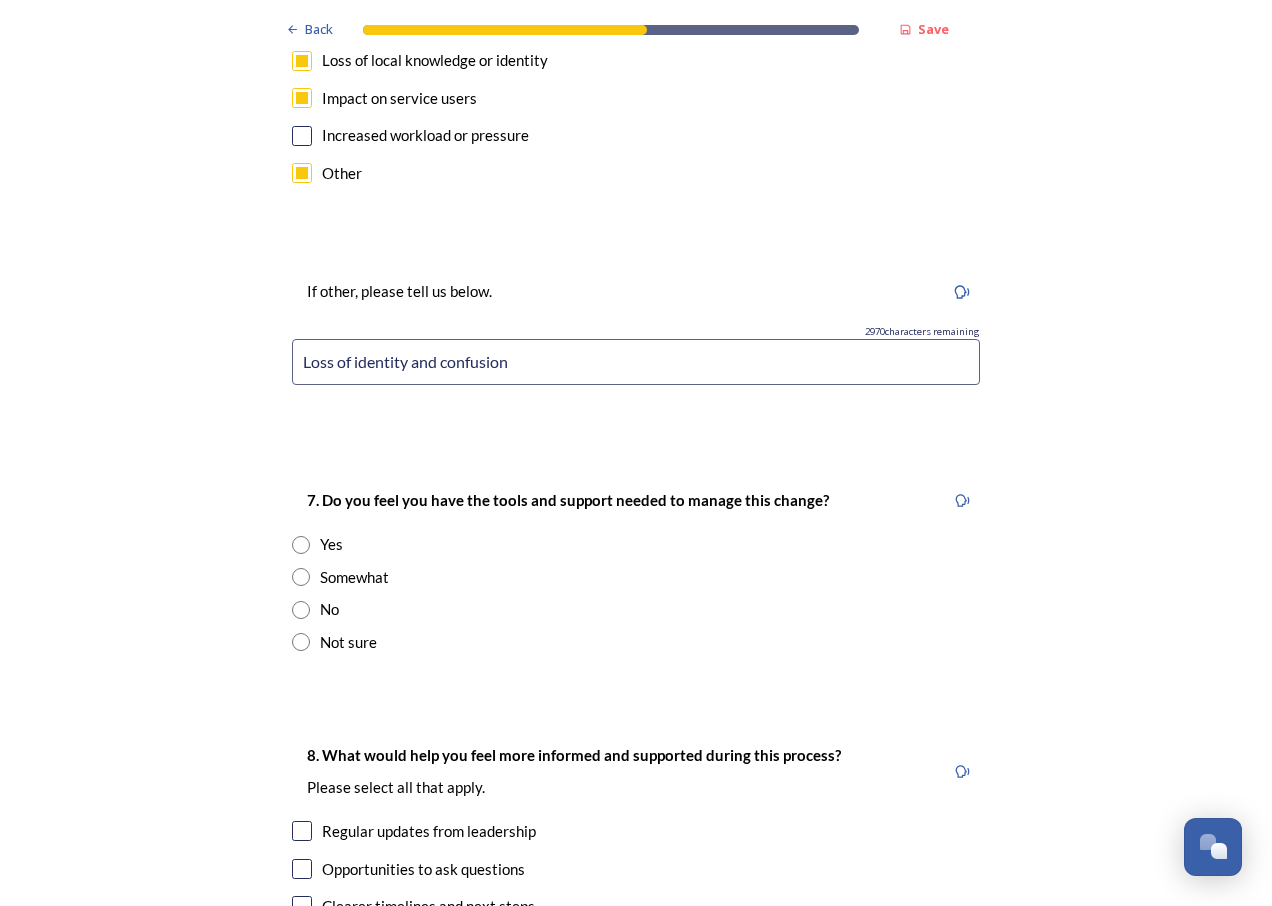 type on "Loss of identity and confusion" 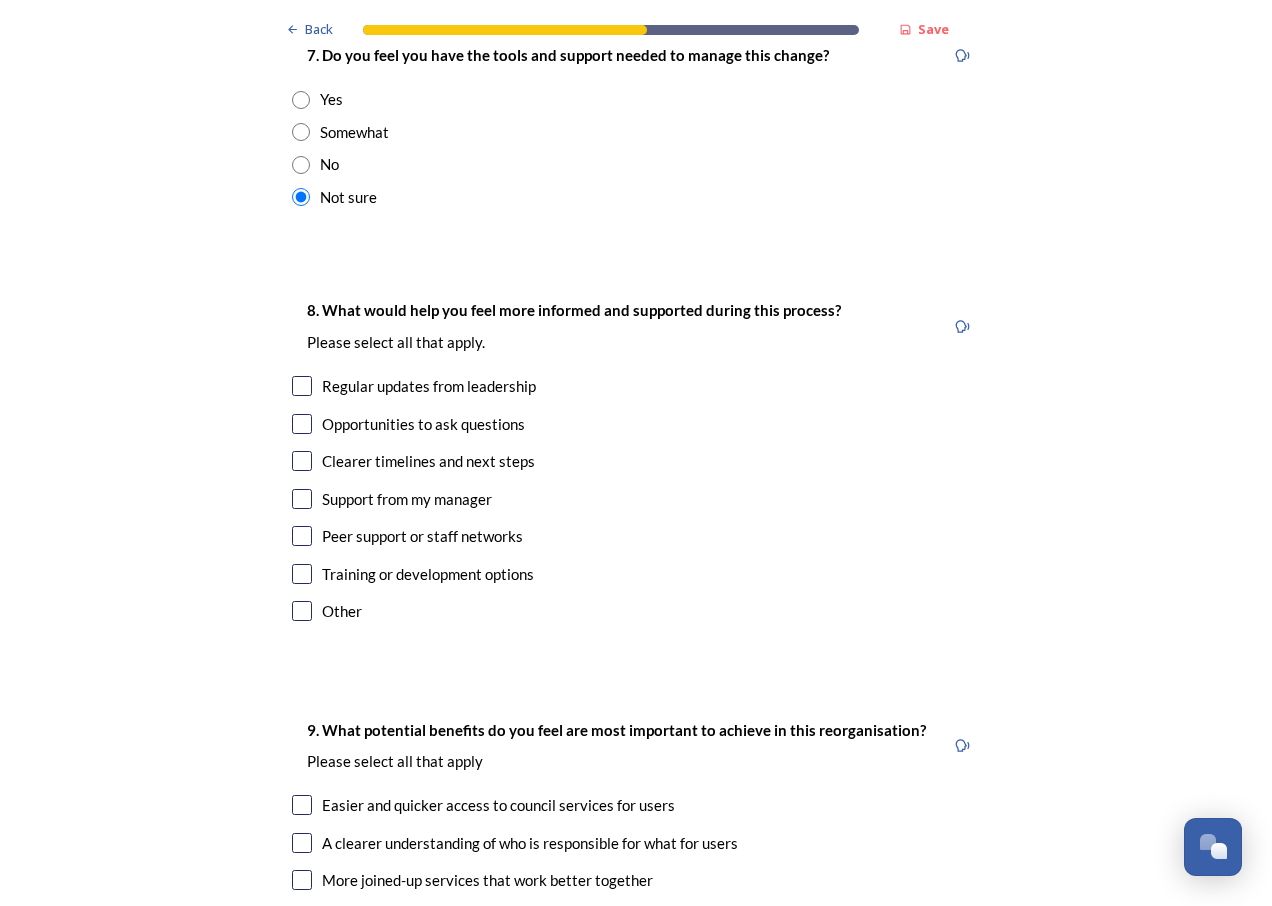 scroll, scrollTop: 4300, scrollLeft: 0, axis: vertical 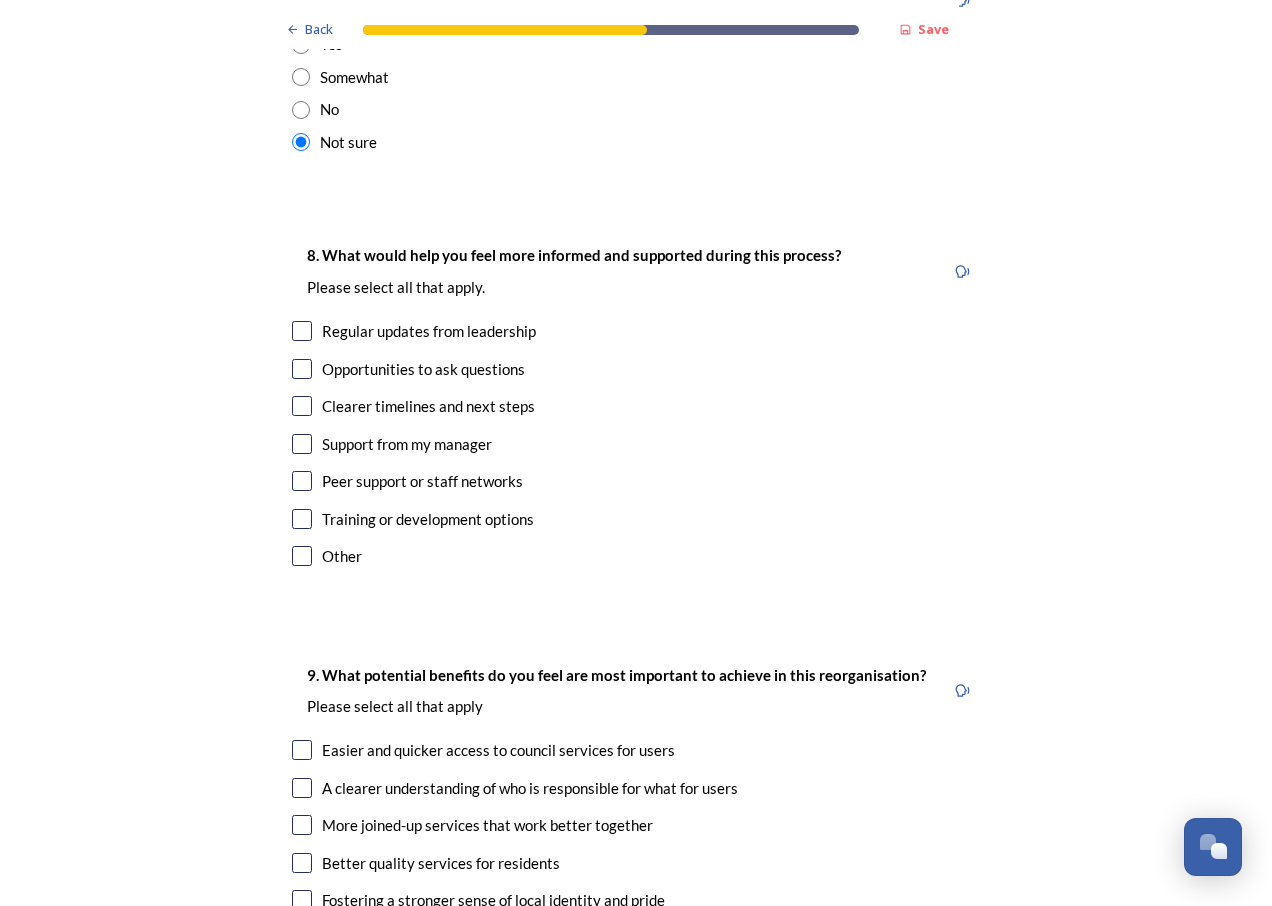 click at bounding box center (302, 556) 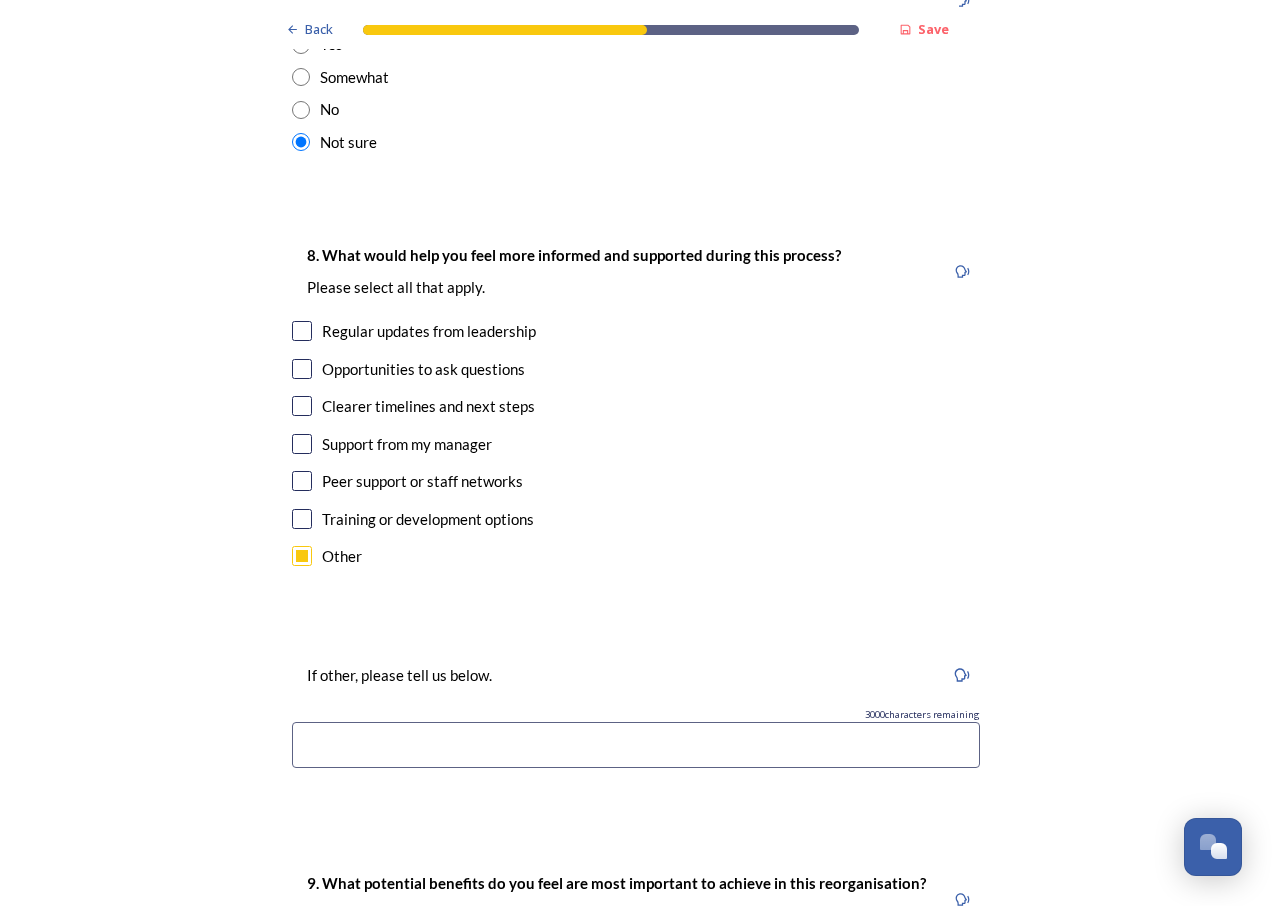 click at bounding box center (636, 745) 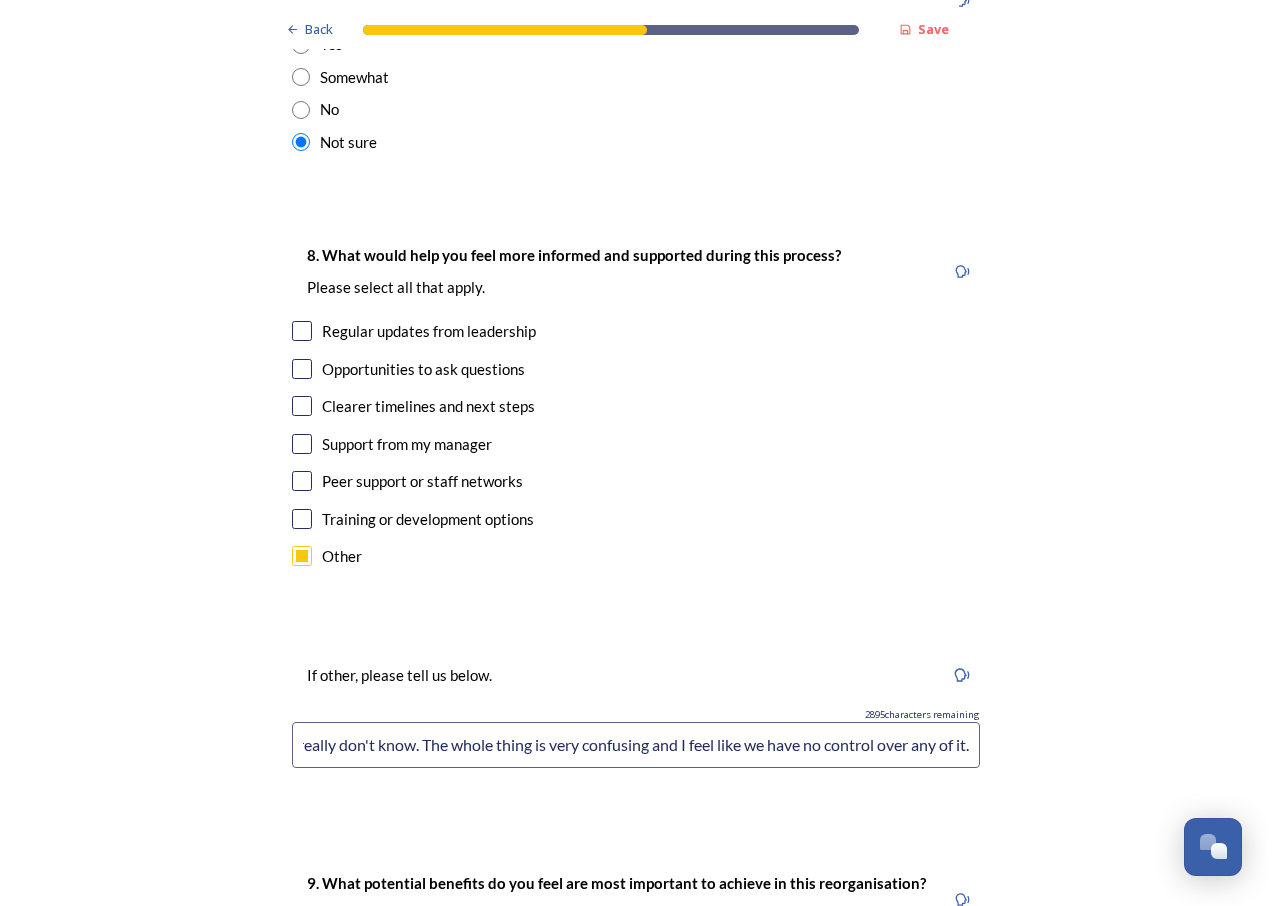 scroll, scrollTop: 0, scrollLeft: 26, axis: horizontal 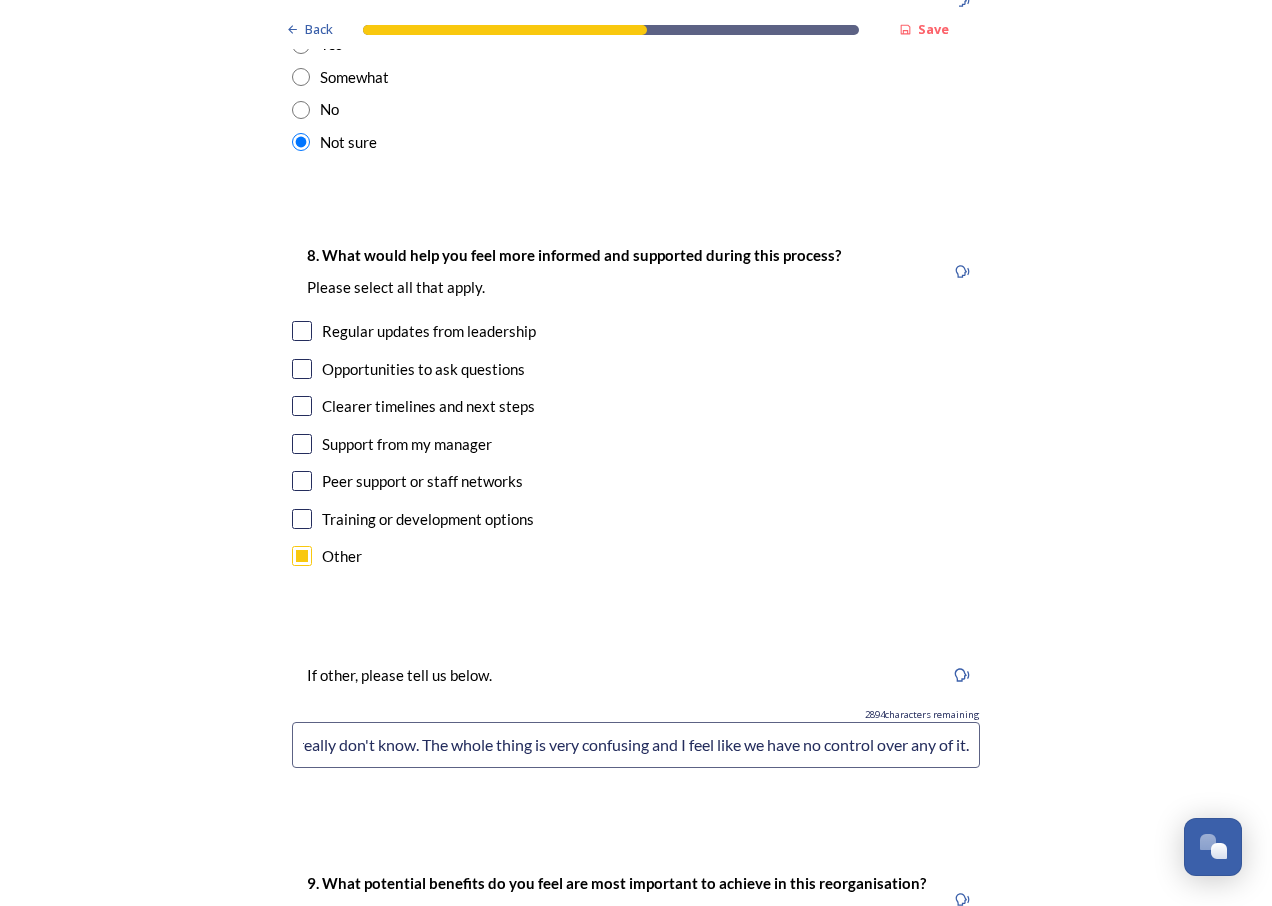 drag, startPoint x: 408, startPoint y: 748, endPoint x: 1114, endPoint y: 787, distance: 707.07635 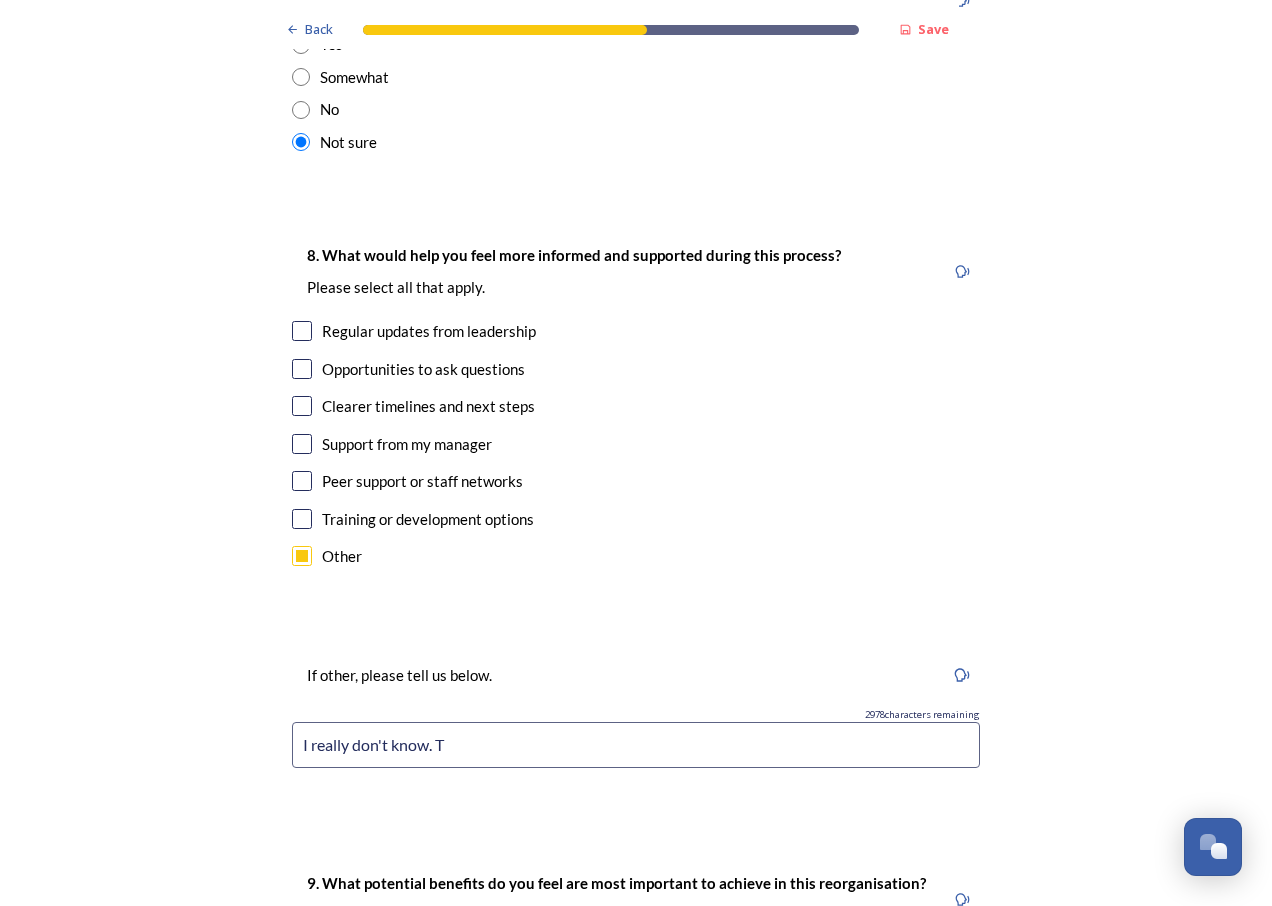 scroll, scrollTop: 0, scrollLeft: 0, axis: both 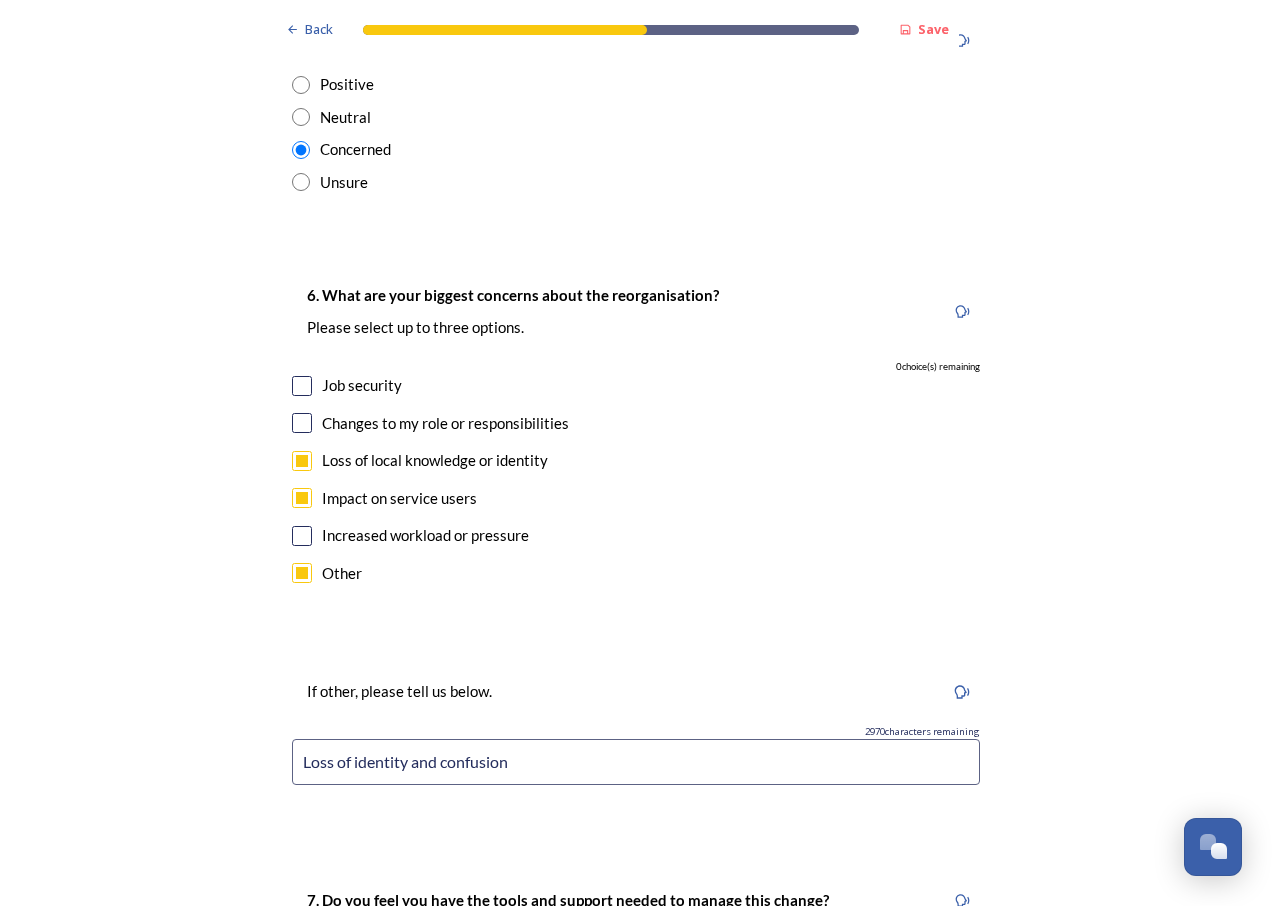 type on "I really don't know. It seems to be being rushed through very quickly." 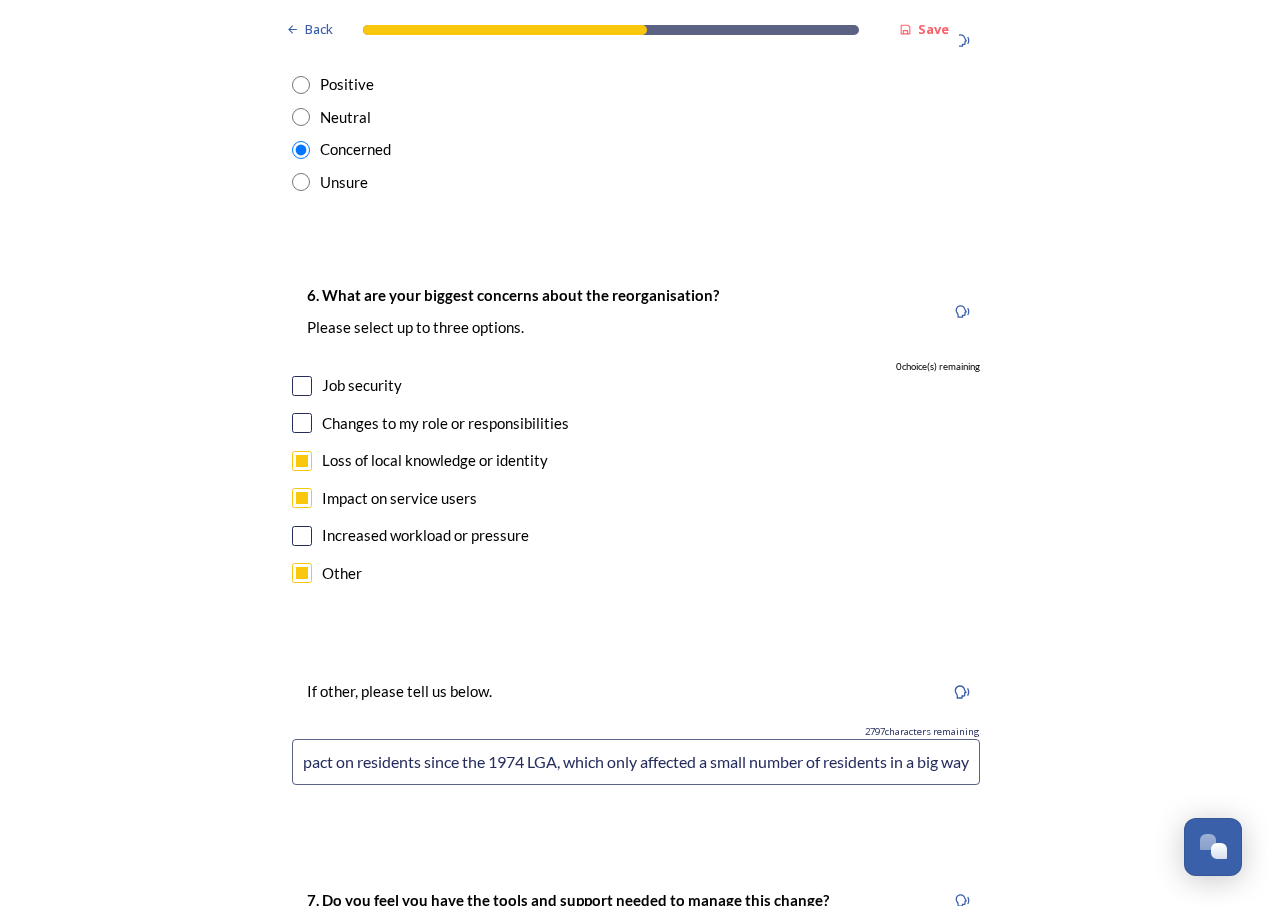 scroll, scrollTop: 0, scrollLeft: 702, axis: horizontal 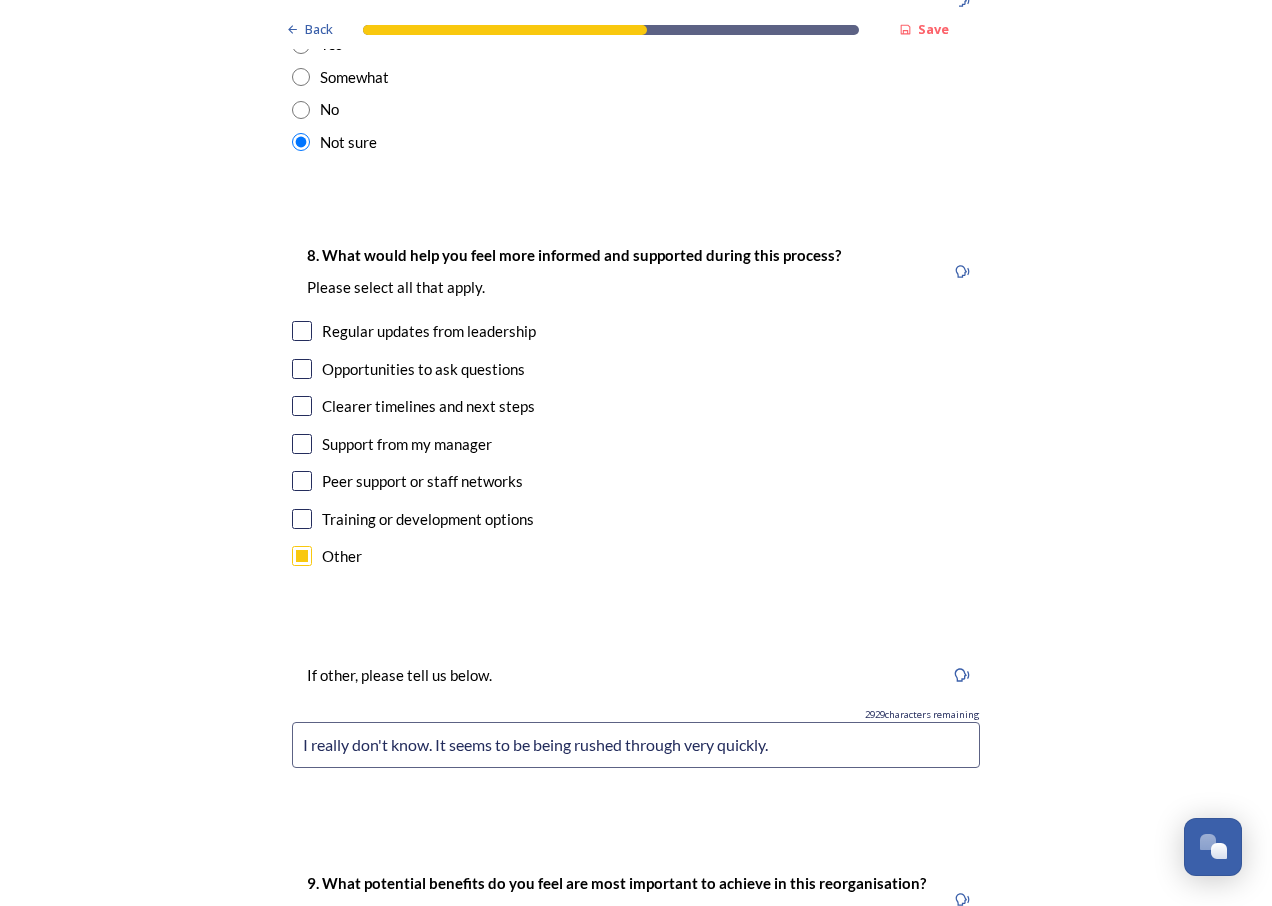 type on "Very tight timescales, it feels like it's being rushed through and this will probably have the biggest impact on residents since the 1974 LGA, which only affected a small number of residents in a big way" 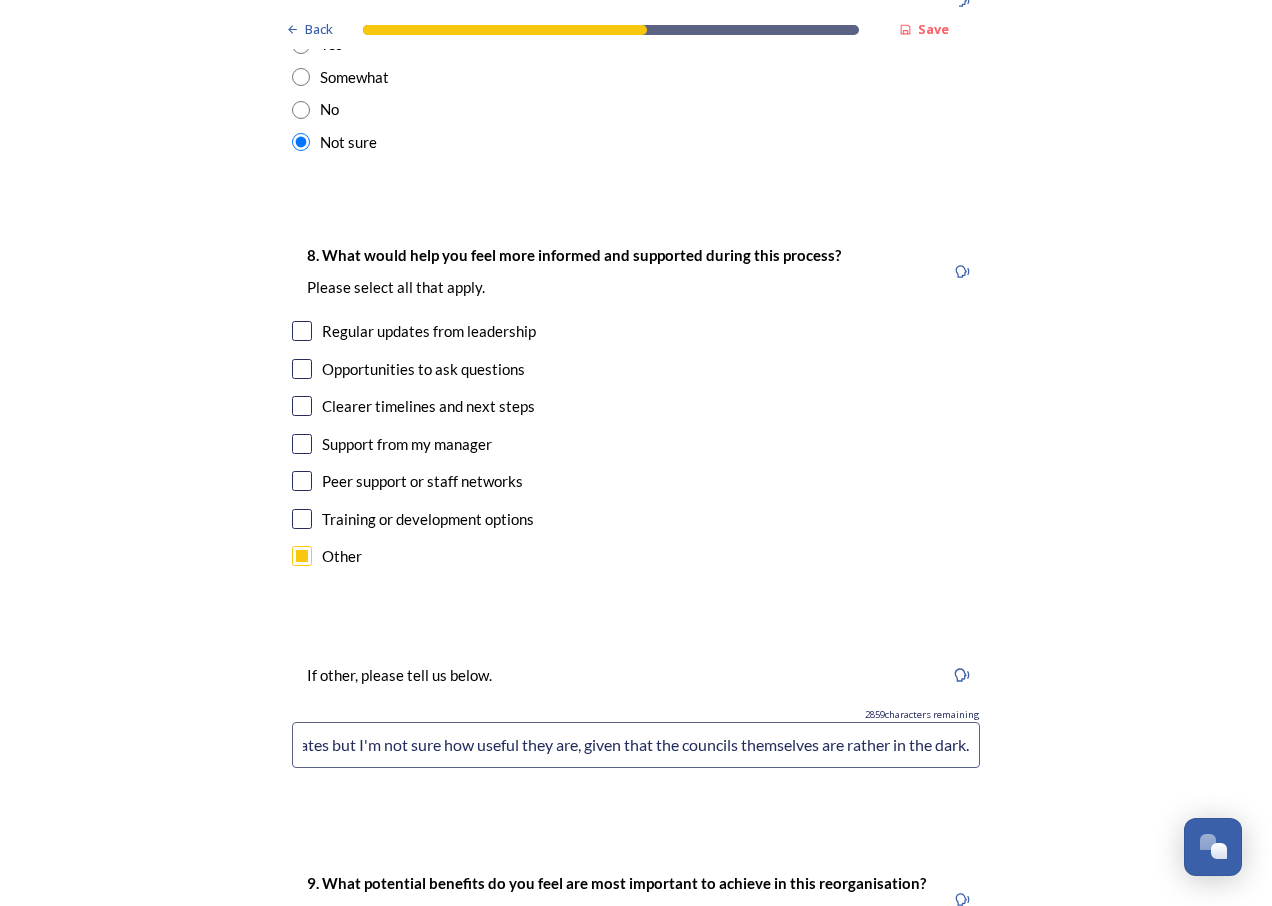 scroll, scrollTop: 0, scrollLeft: 280, axis: horizontal 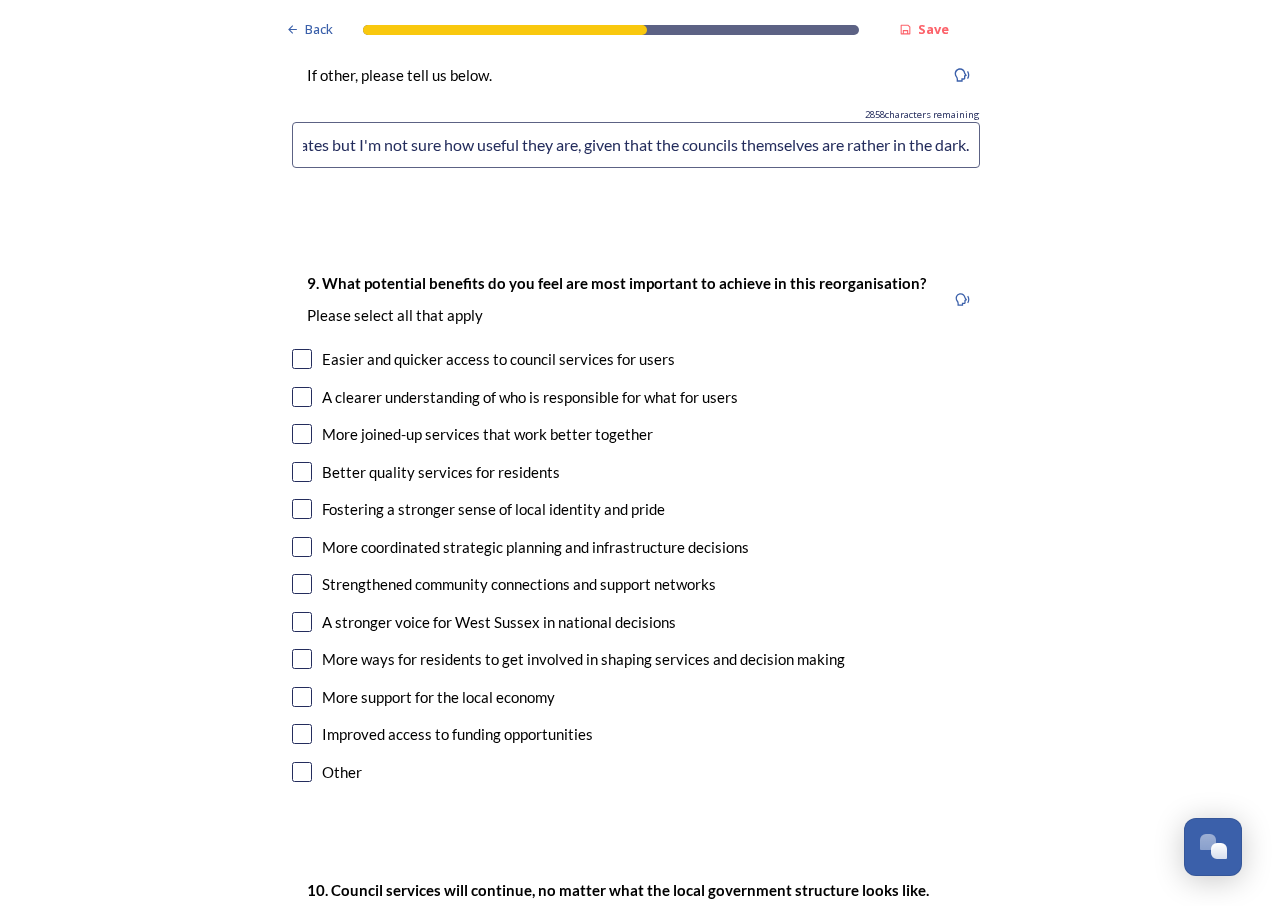 type on "I really don't know. We get a lot of updates but I'm not sure how useful they are, given that the councils themselves are rather in the dark." 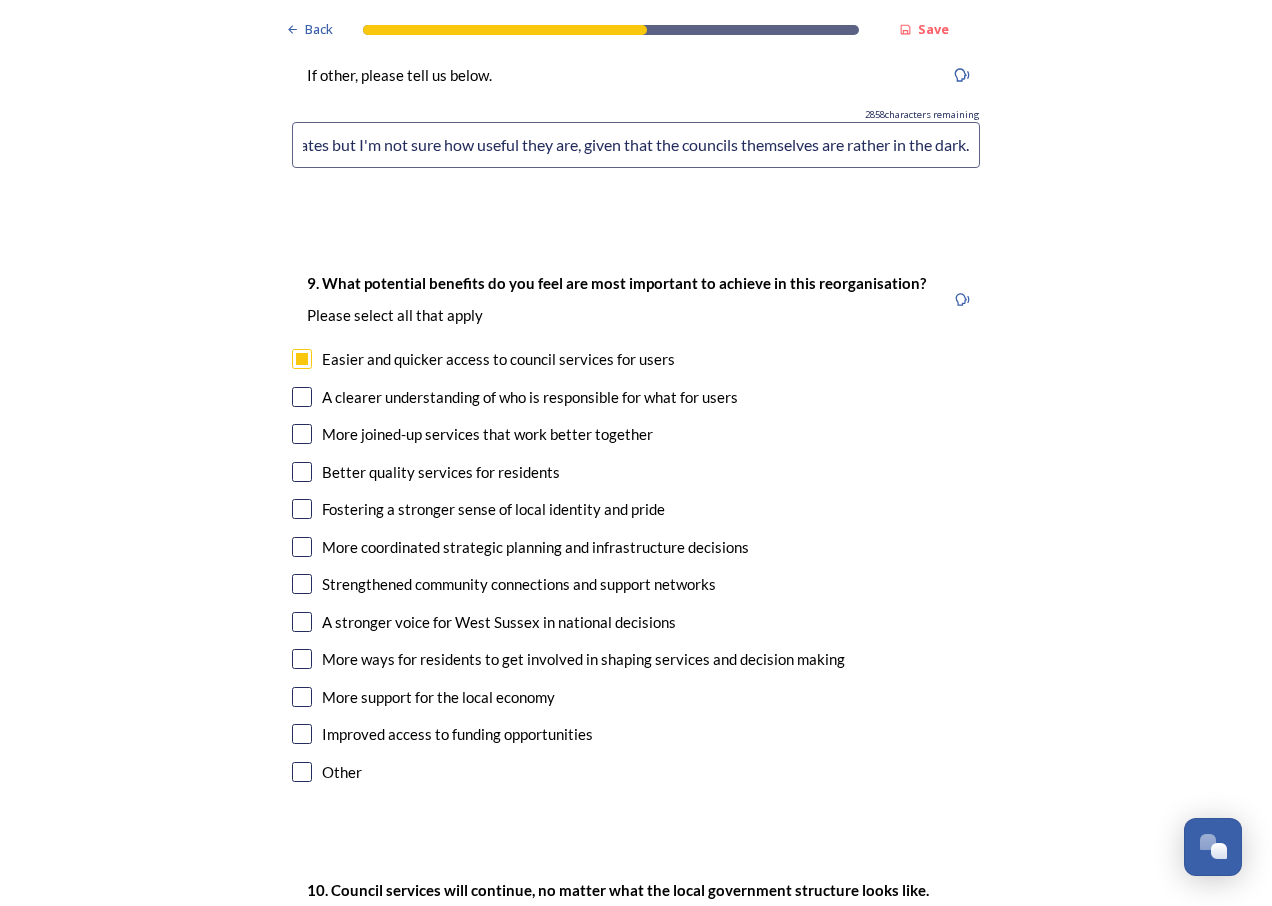 scroll, scrollTop: 0, scrollLeft: 0, axis: both 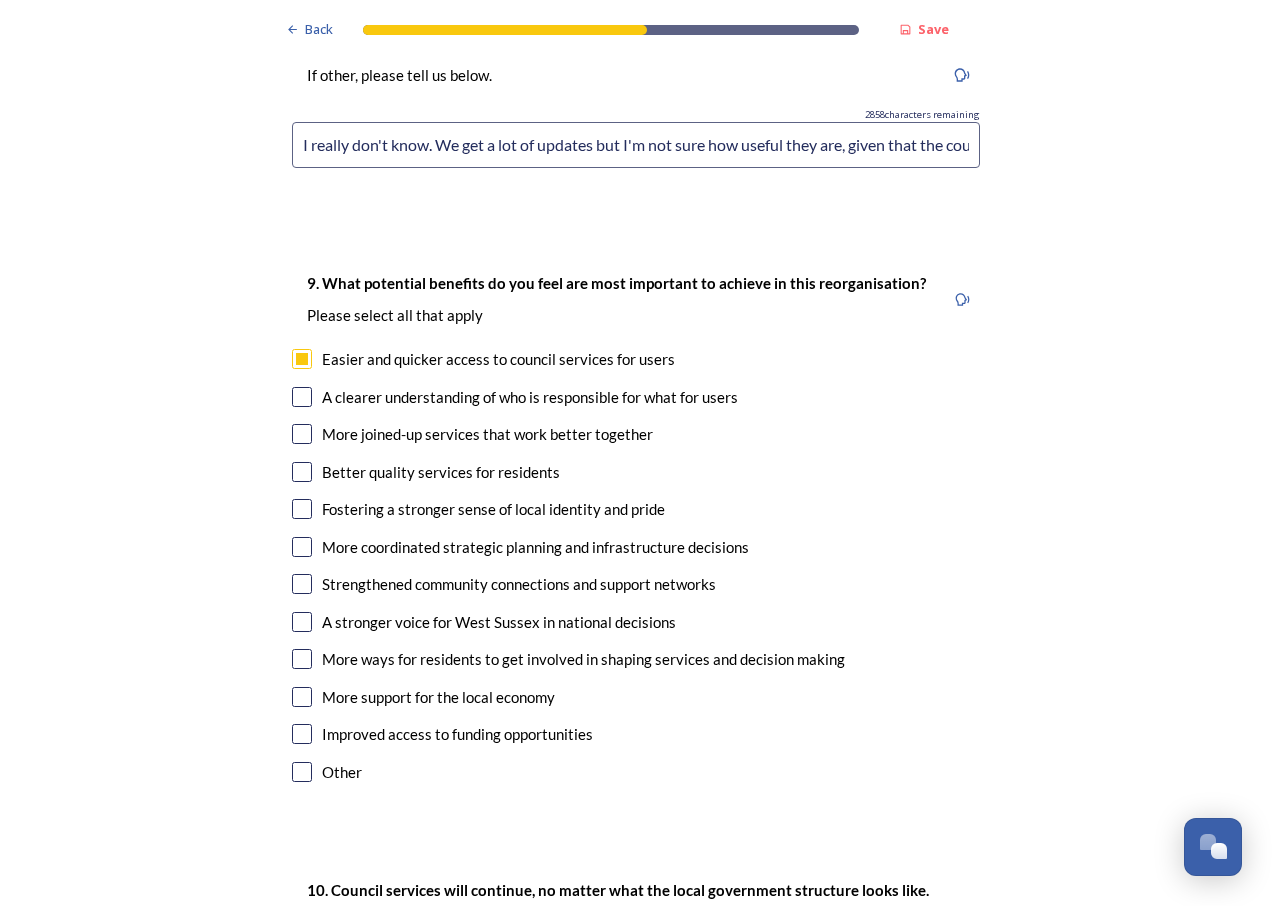 click at bounding box center (302, 397) 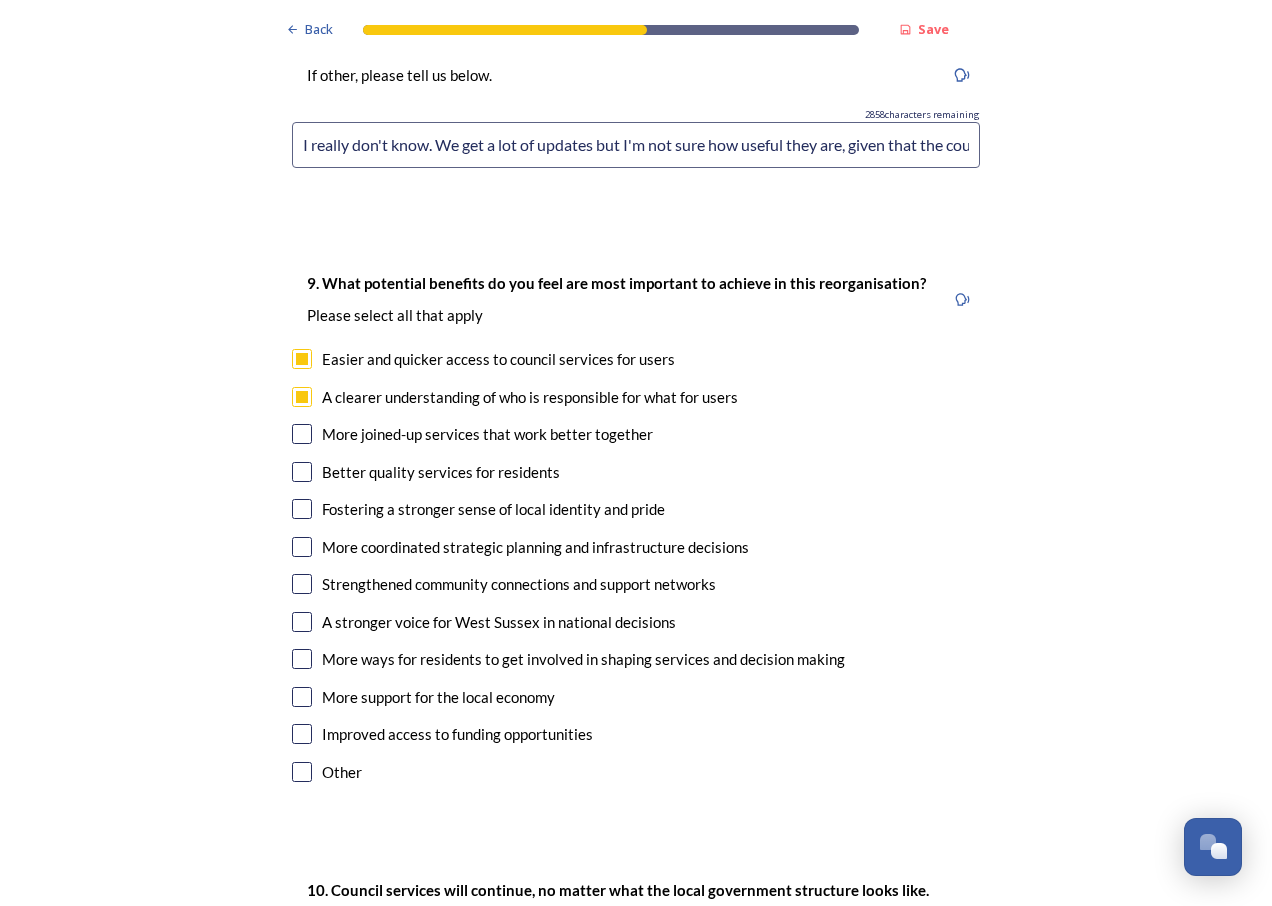click at bounding box center (302, 434) 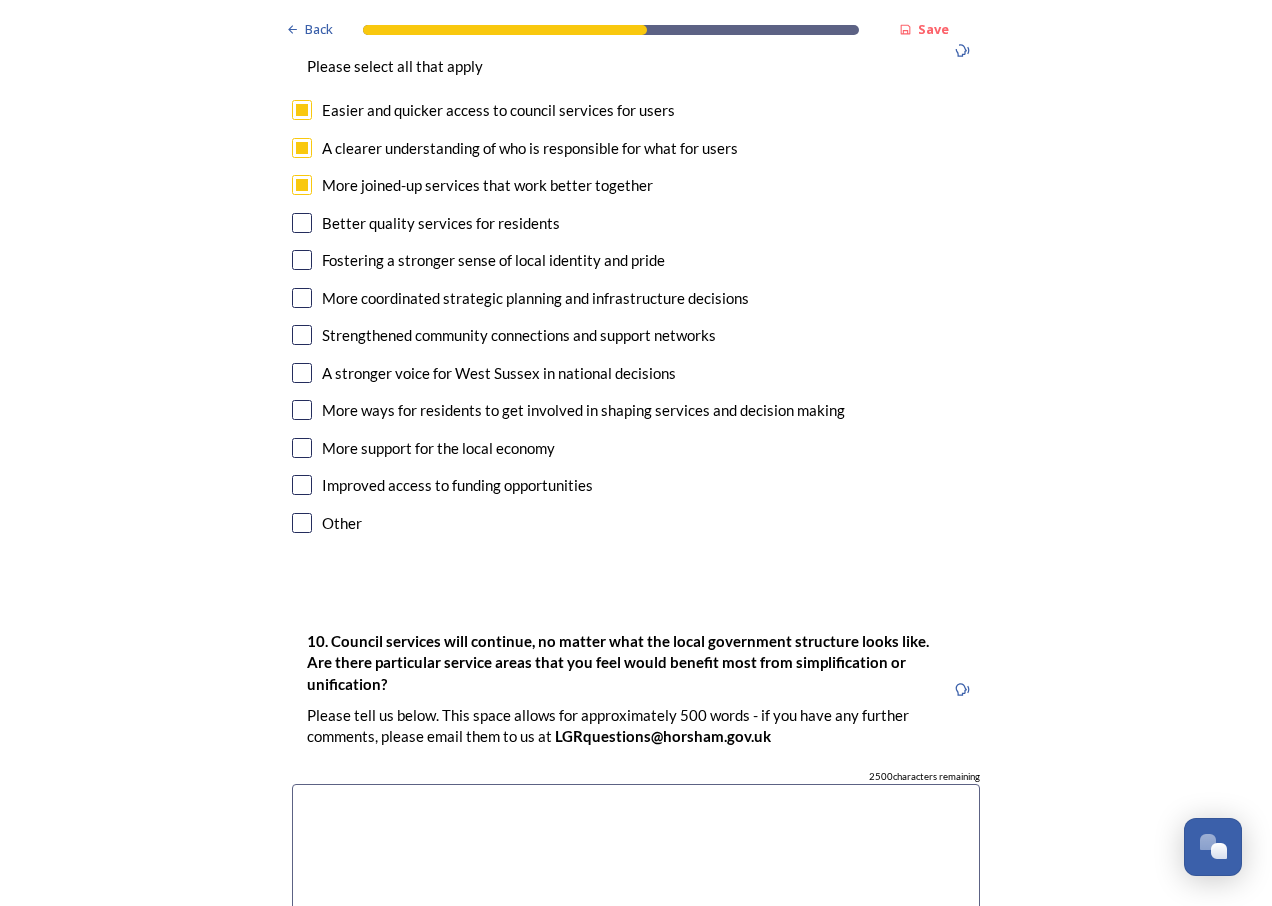 scroll, scrollTop: 5200, scrollLeft: 0, axis: vertical 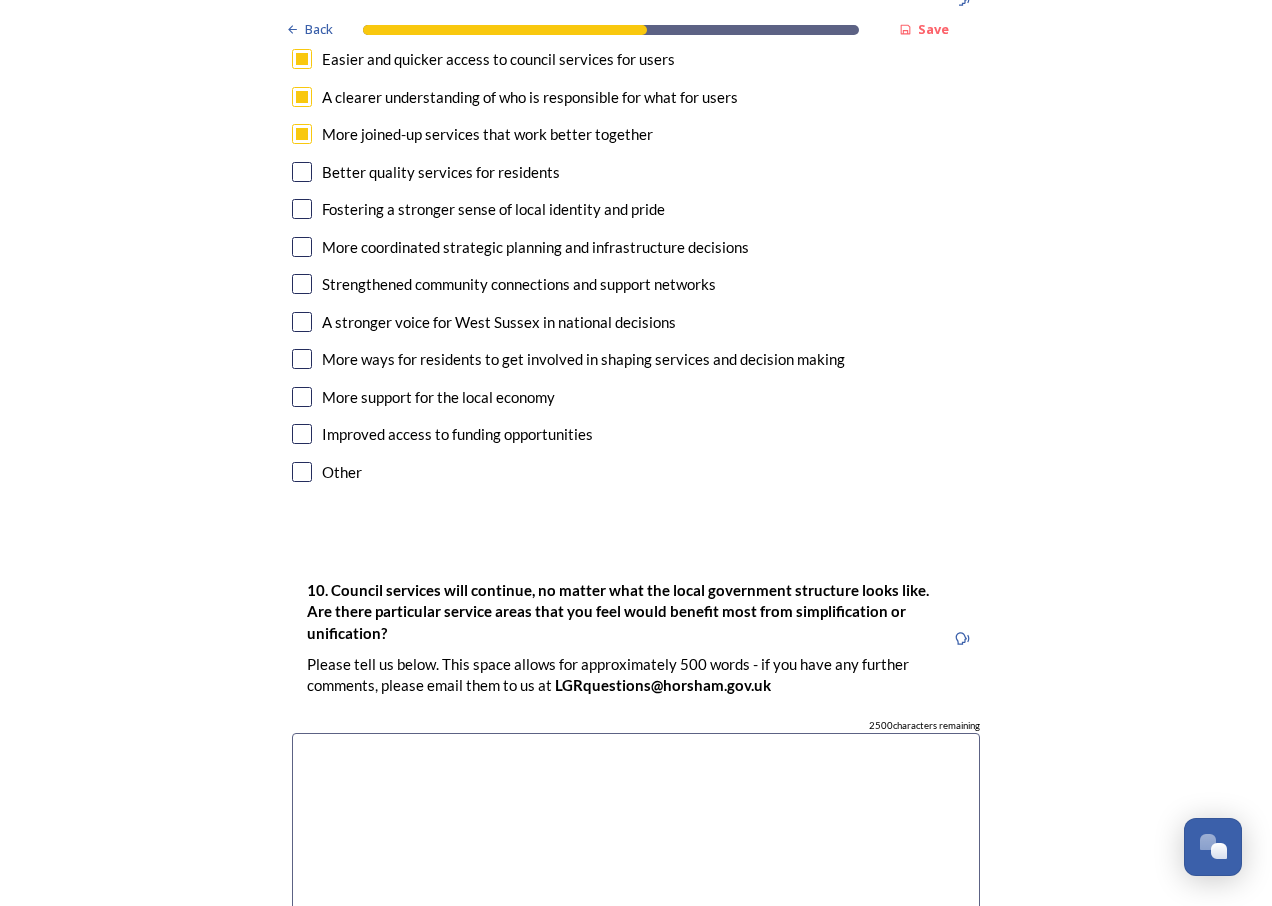 click at bounding box center (636, 845) 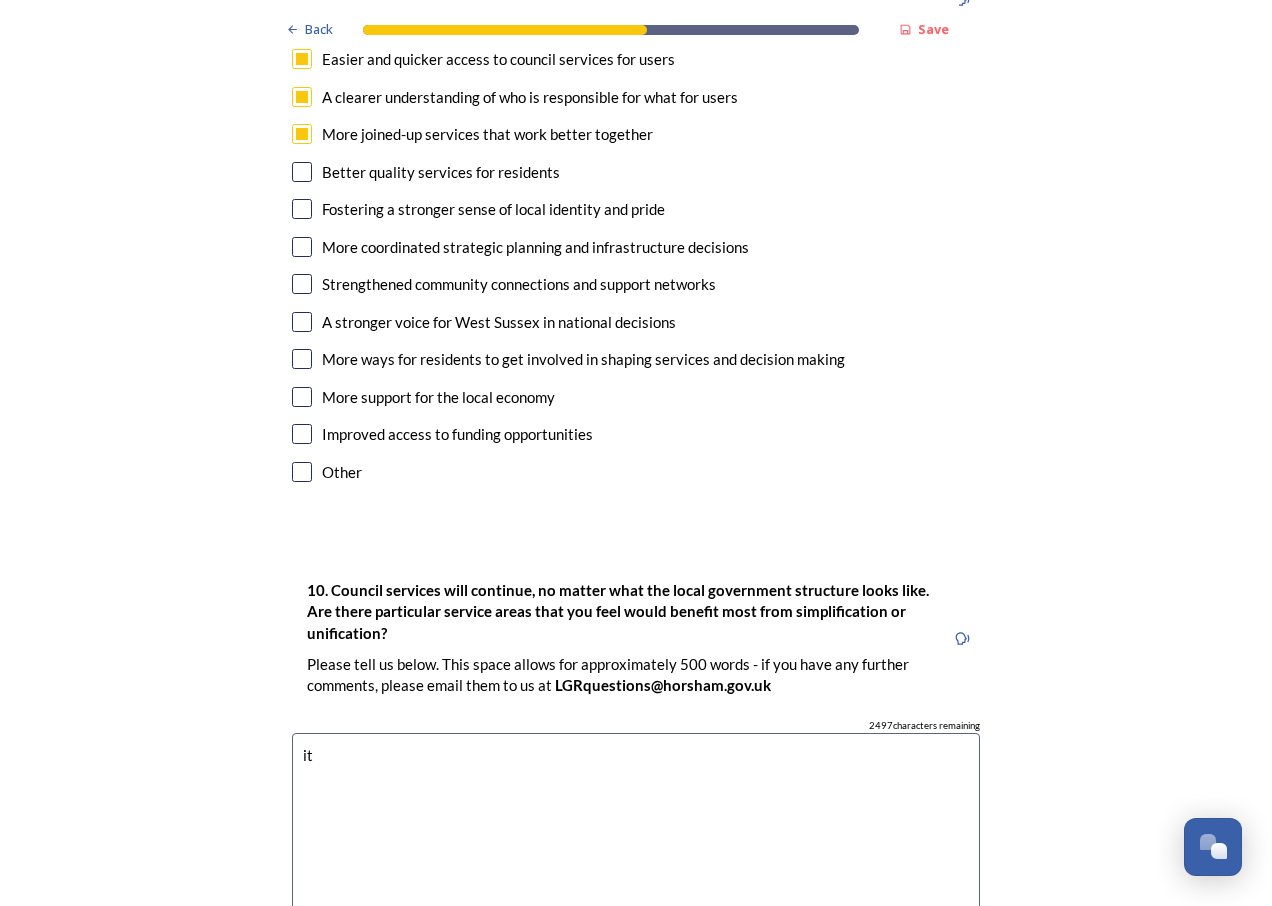 type on "i" 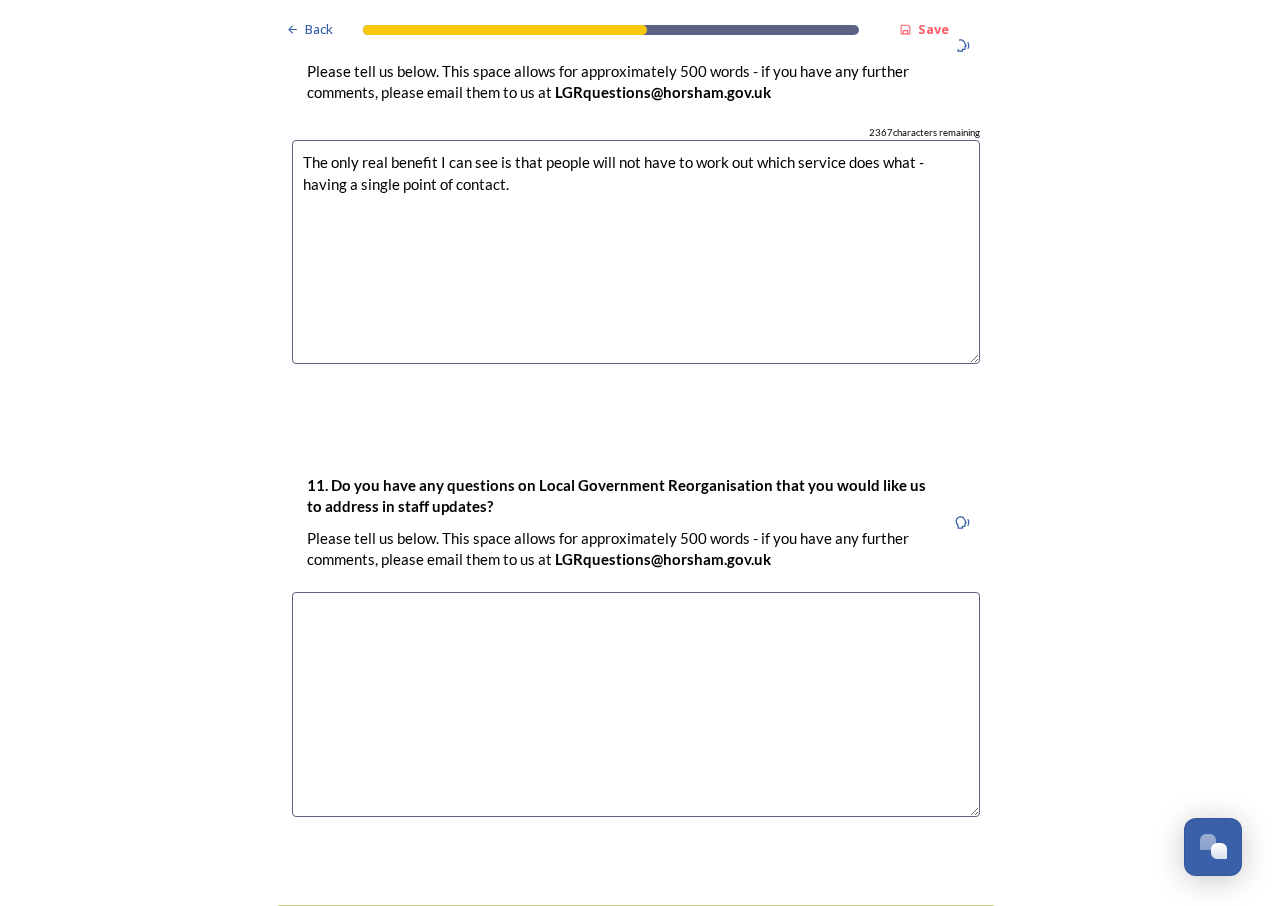scroll, scrollTop: 5800, scrollLeft: 0, axis: vertical 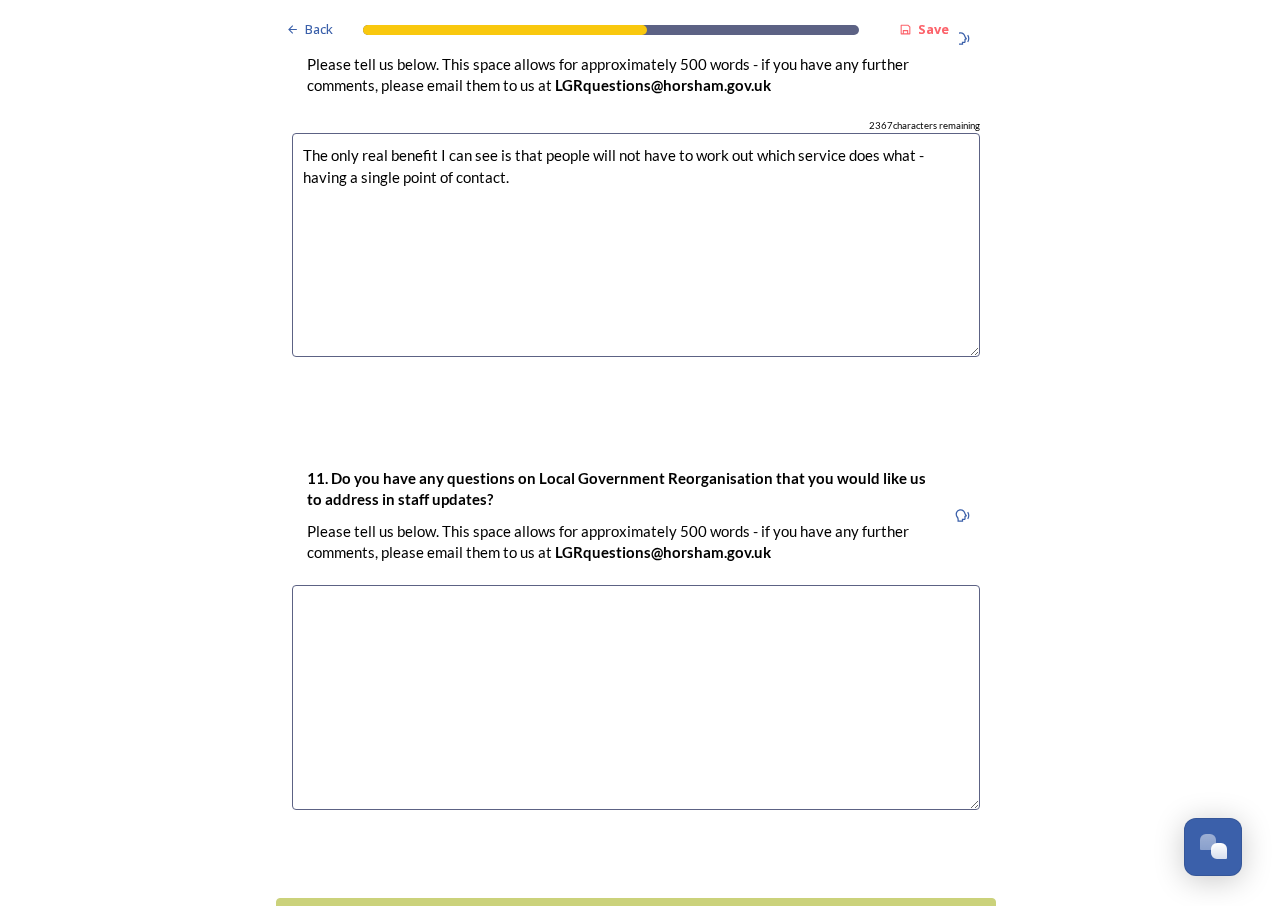 type on "The only real benefit I can see is that people will not have to work out which service does what - having a single point of contact." 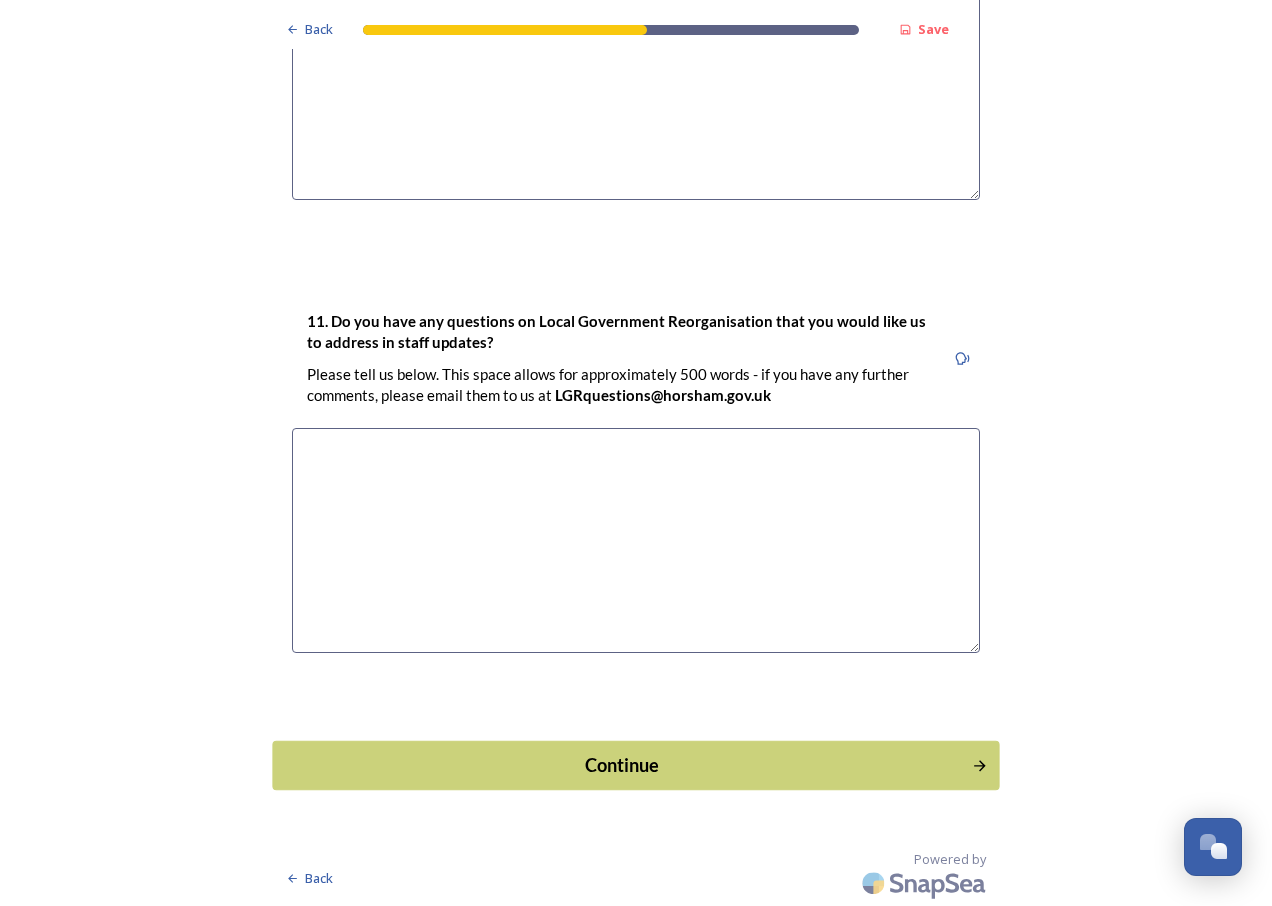 click on "Continue" at bounding box center [622, 765] 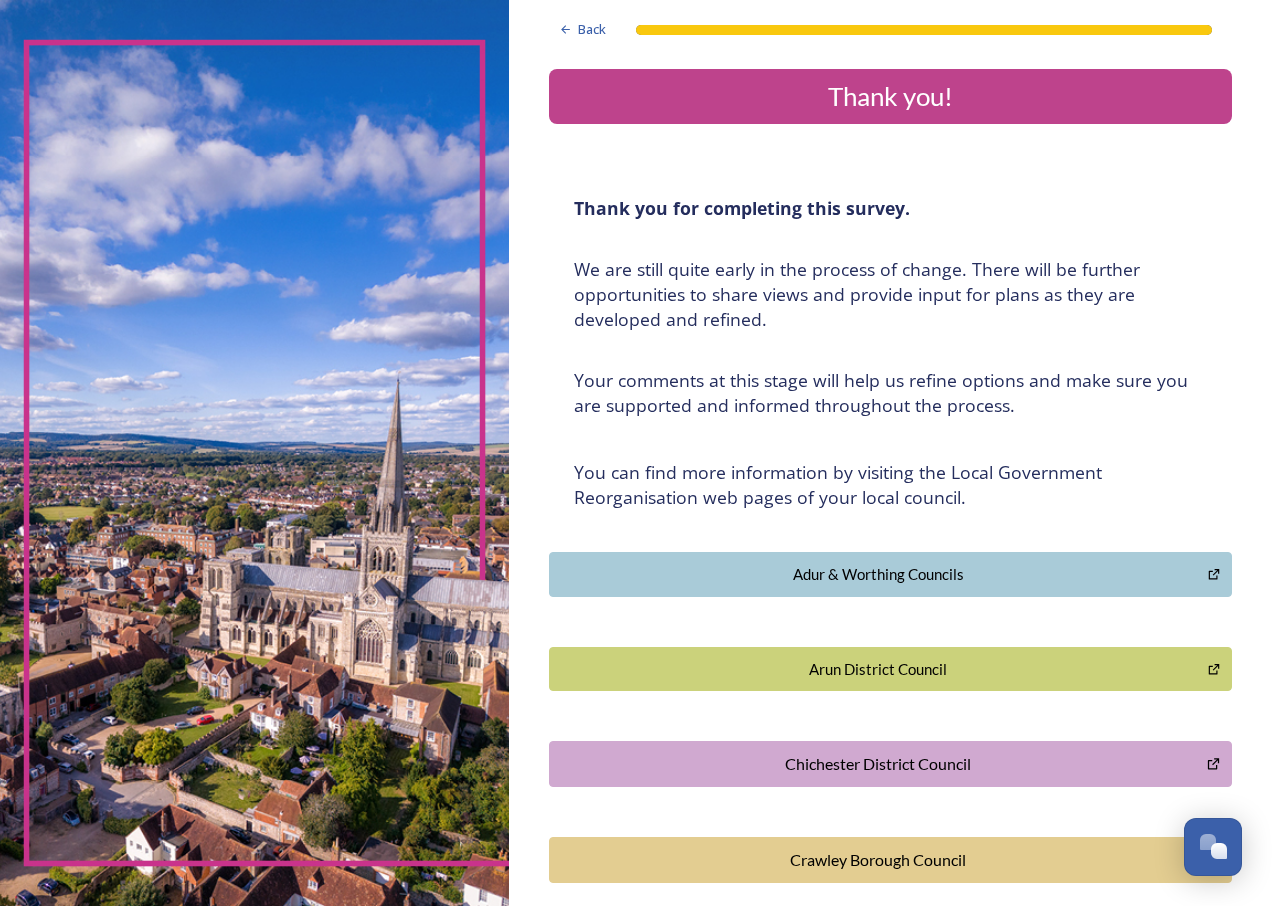 scroll, scrollTop: 0, scrollLeft: 0, axis: both 